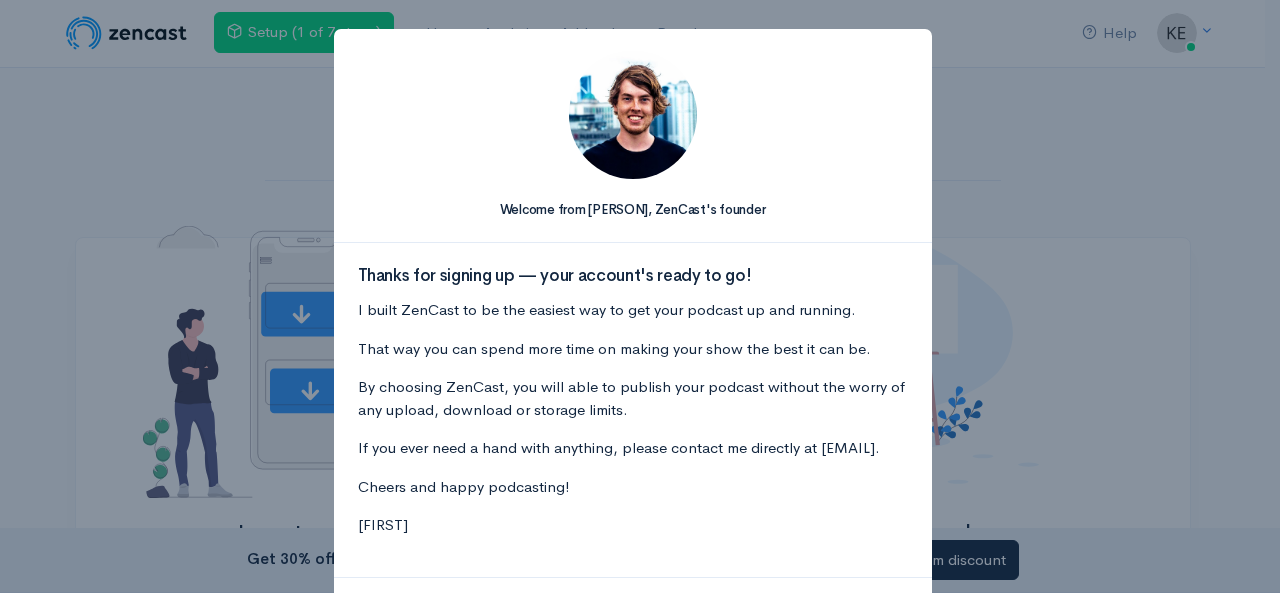 scroll, scrollTop: 0, scrollLeft: 0, axis: both 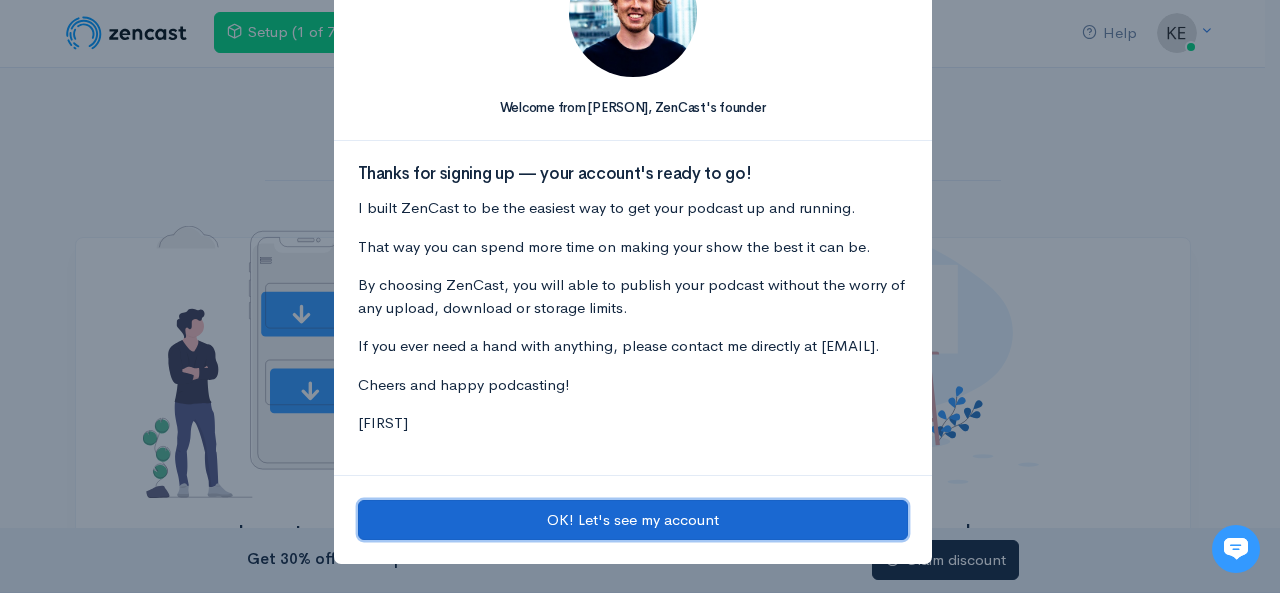 click on "OK! Let's see my
account" at bounding box center (633, 520) 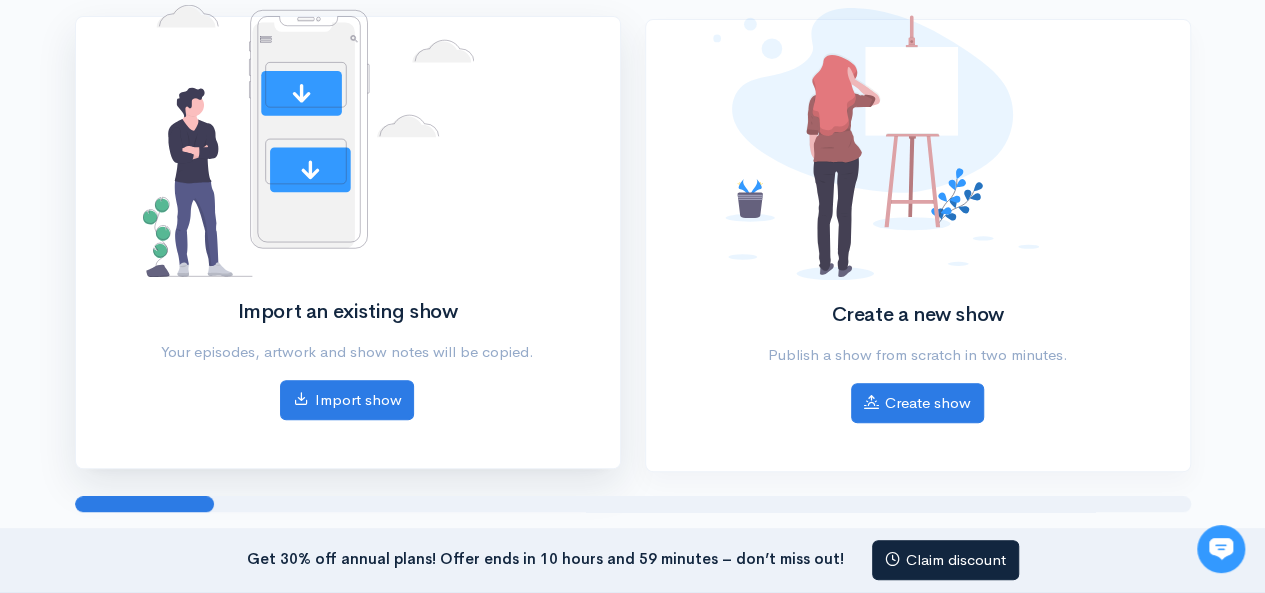 scroll, scrollTop: 230, scrollLeft: 0, axis: vertical 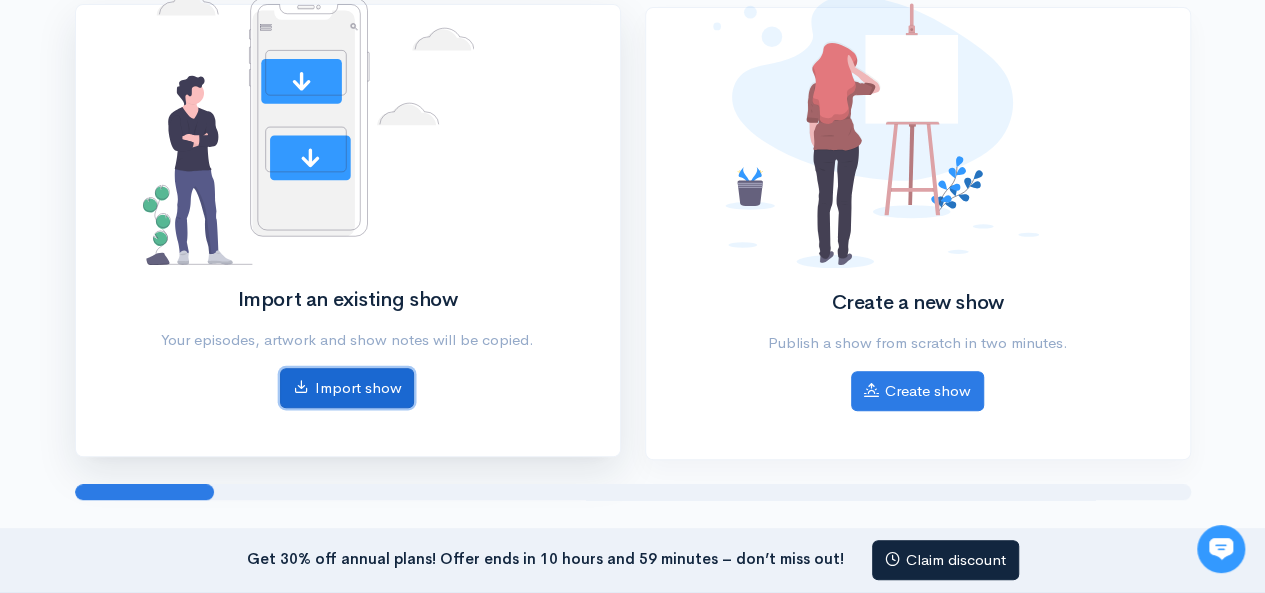 click on "Import show" at bounding box center [347, 388] 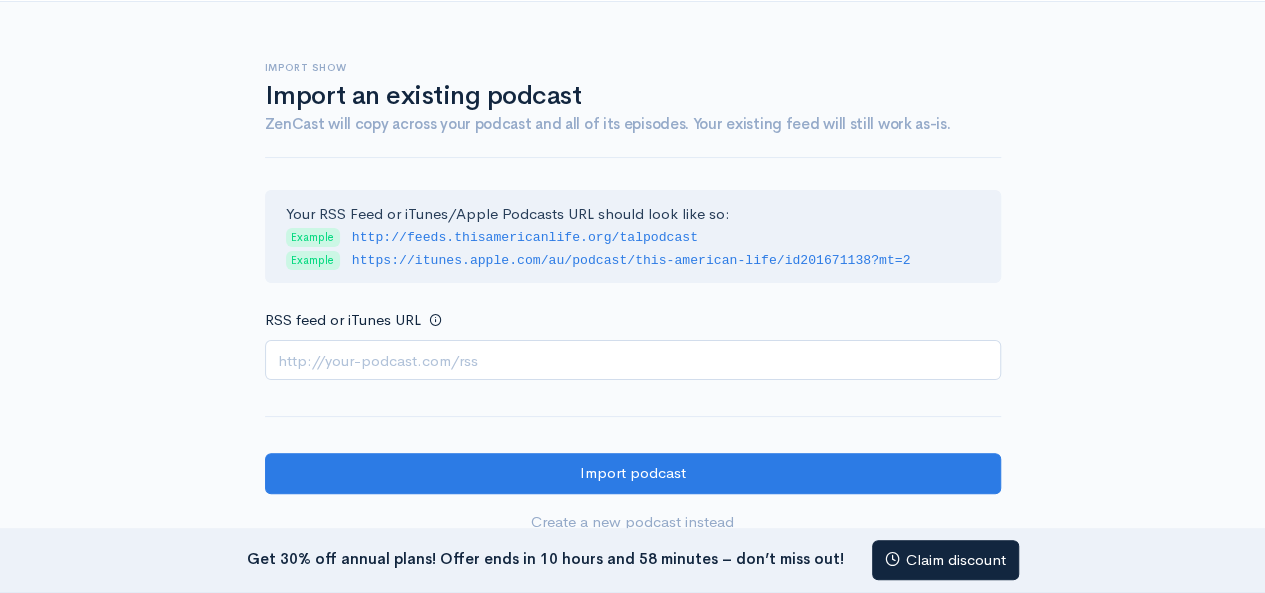 scroll, scrollTop: 86, scrollLeft: 0, axis: vertical 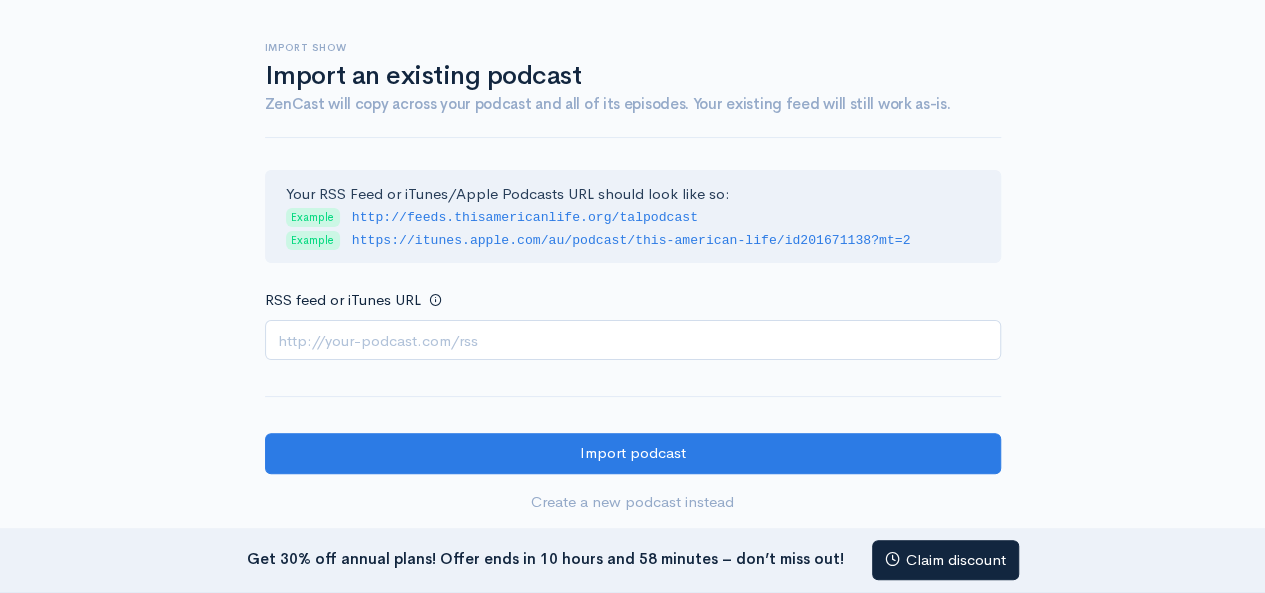 click on "RSS feed or iTunes URL" at bounding box center [633, 340] 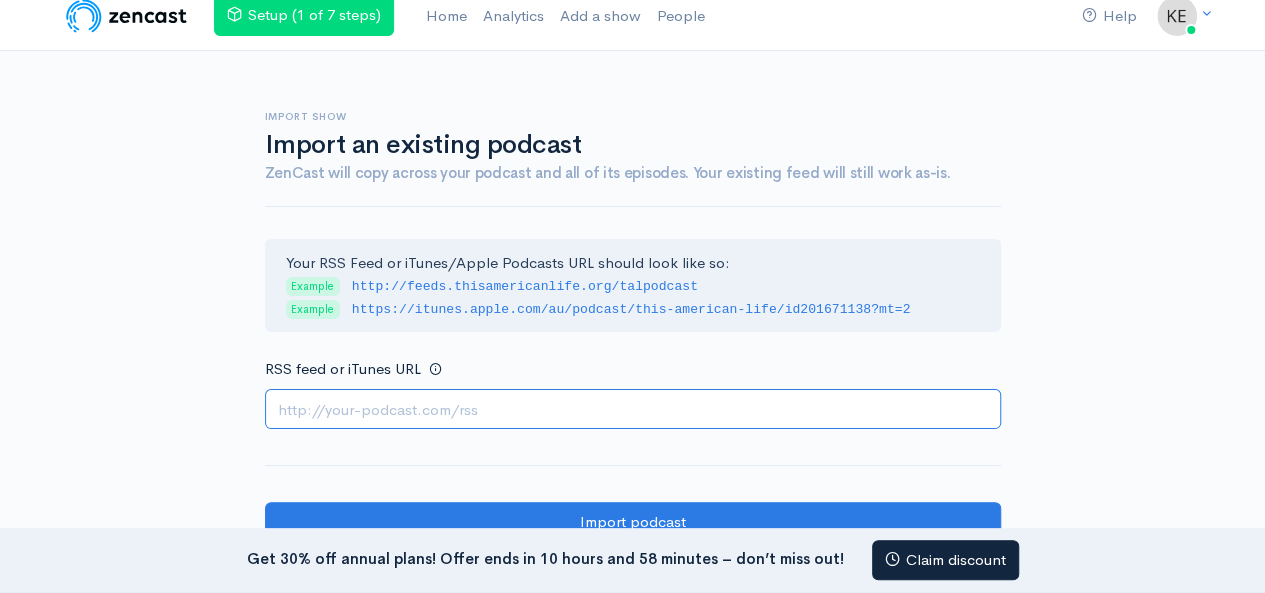 scroll, scrollTop: 0, scrollLeft: 0, axis: both 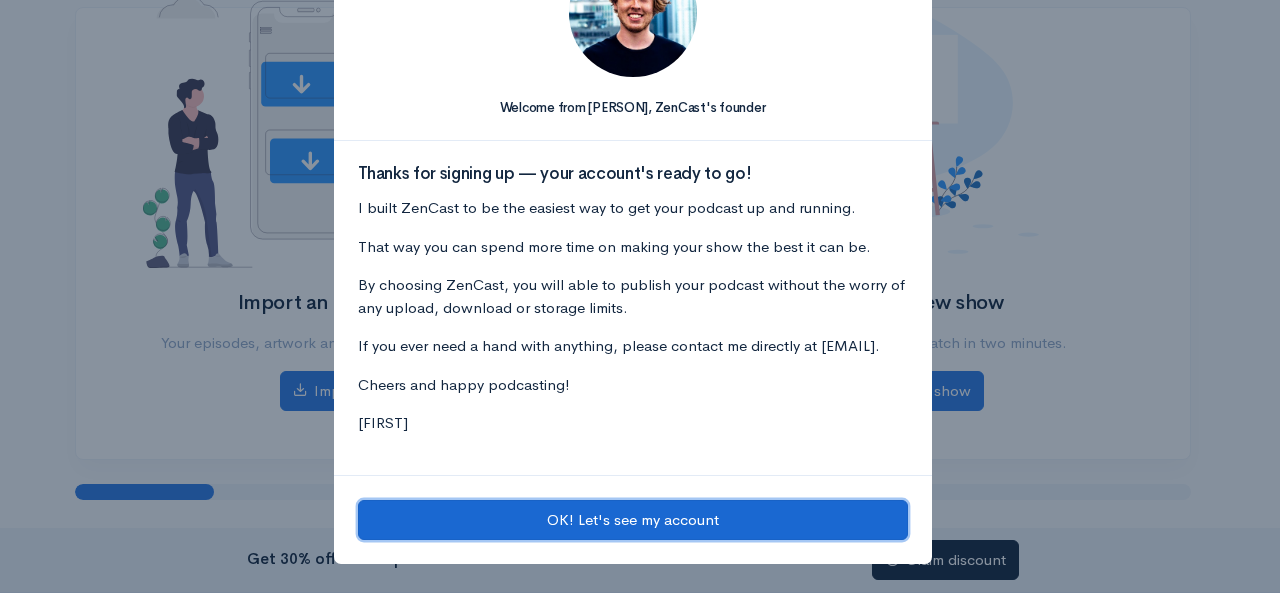 click on "OK! Let's see my
account" at bounding box center [633, 520] 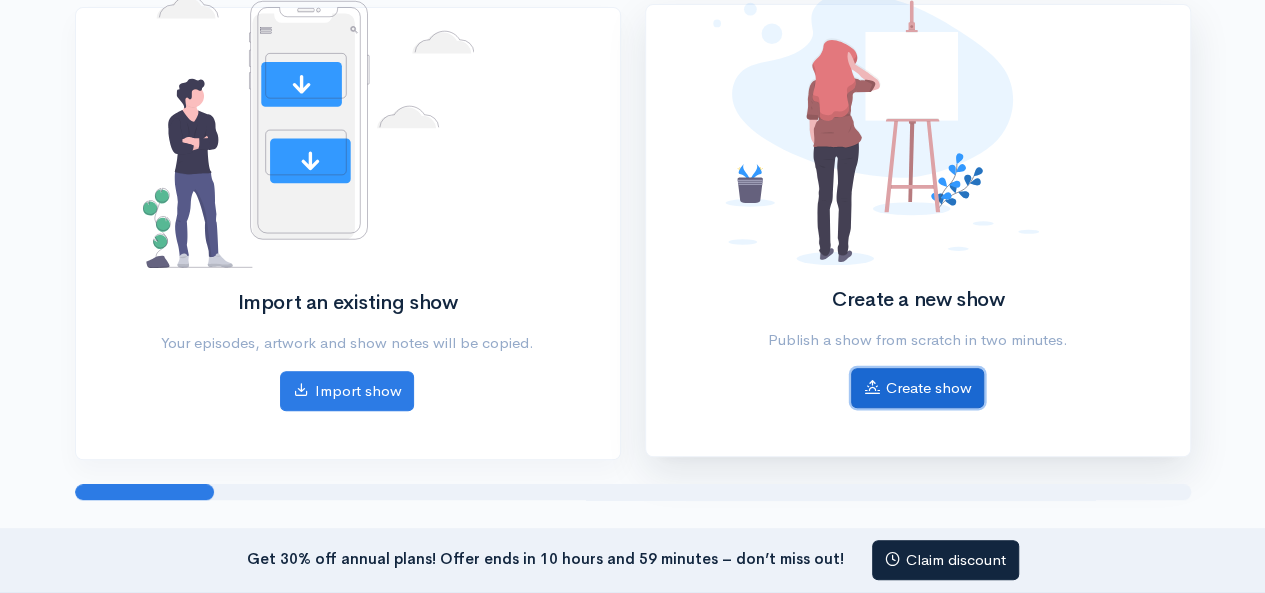 click on "Create show" at bounding box center [917, 388] 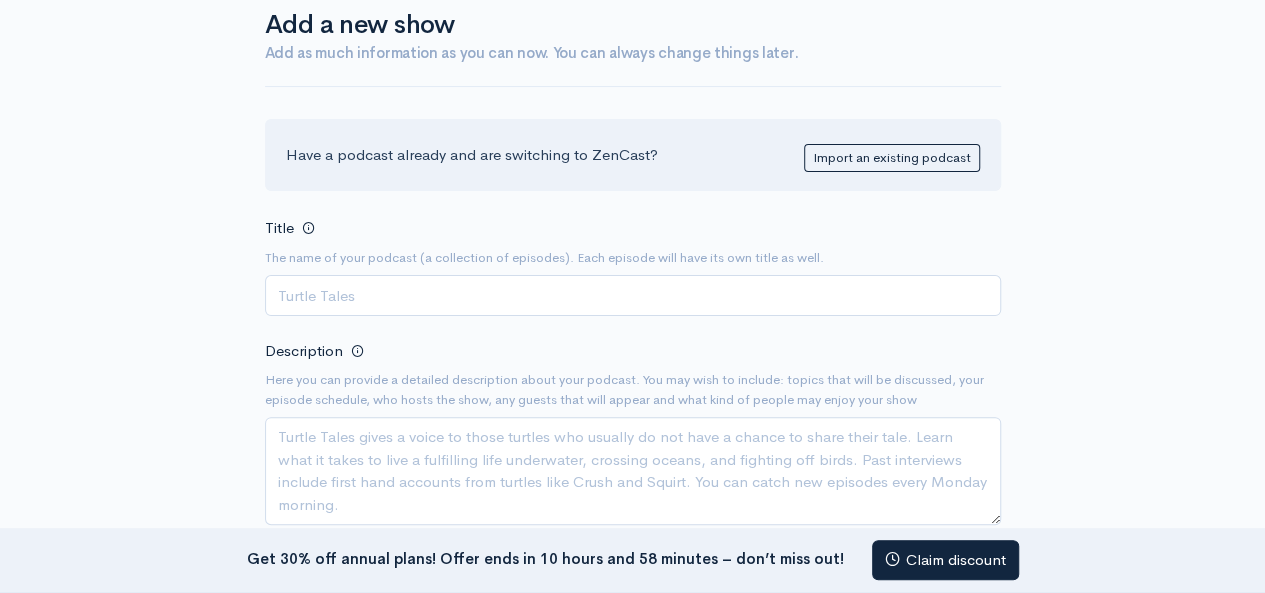 scroll, scrollTop: 156, scrollLeft: 0, axis: vertical 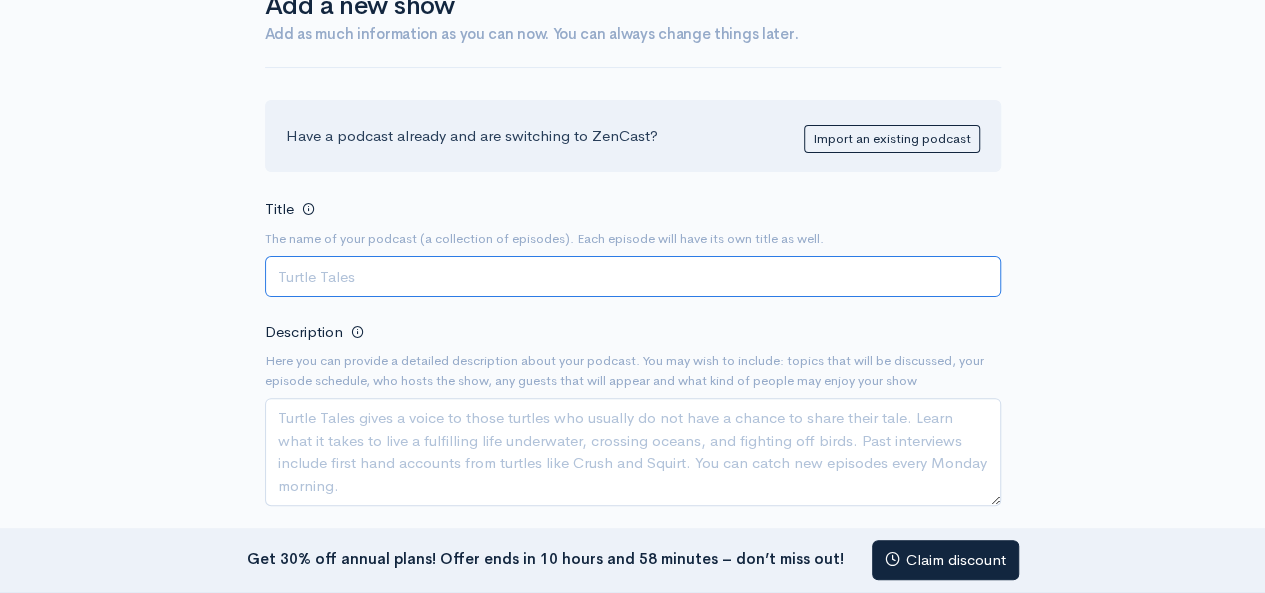 click on "Title" at bounding box center (633, 276) 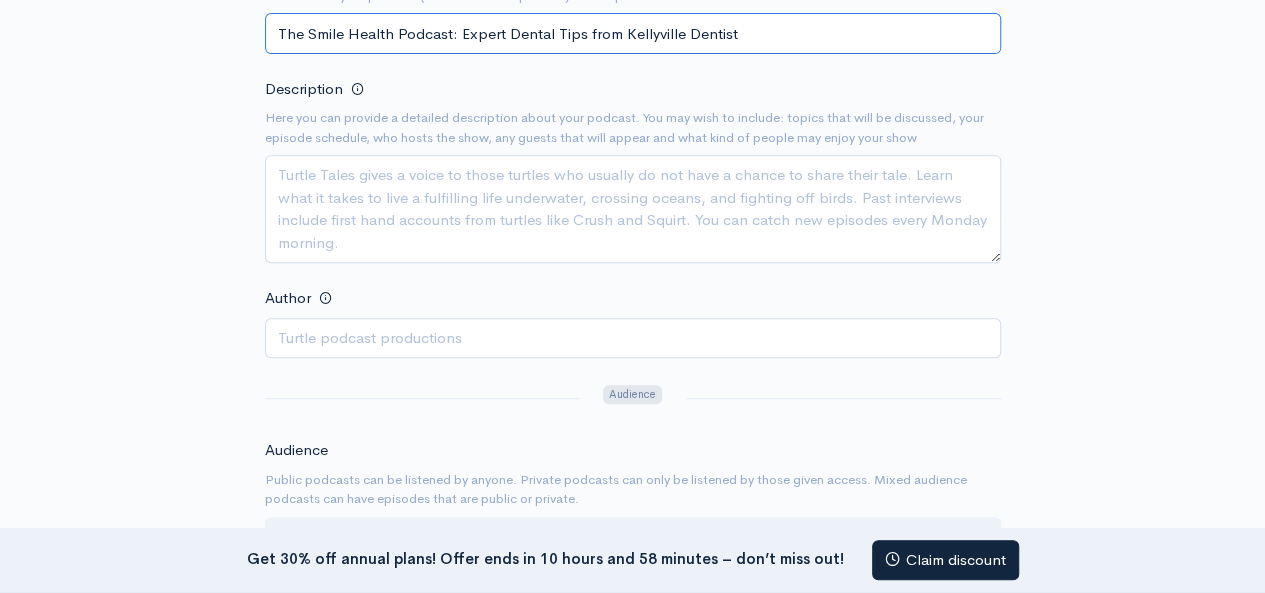 scroll, scrollTop: 414, scrollLeft: 0, axis: vertical 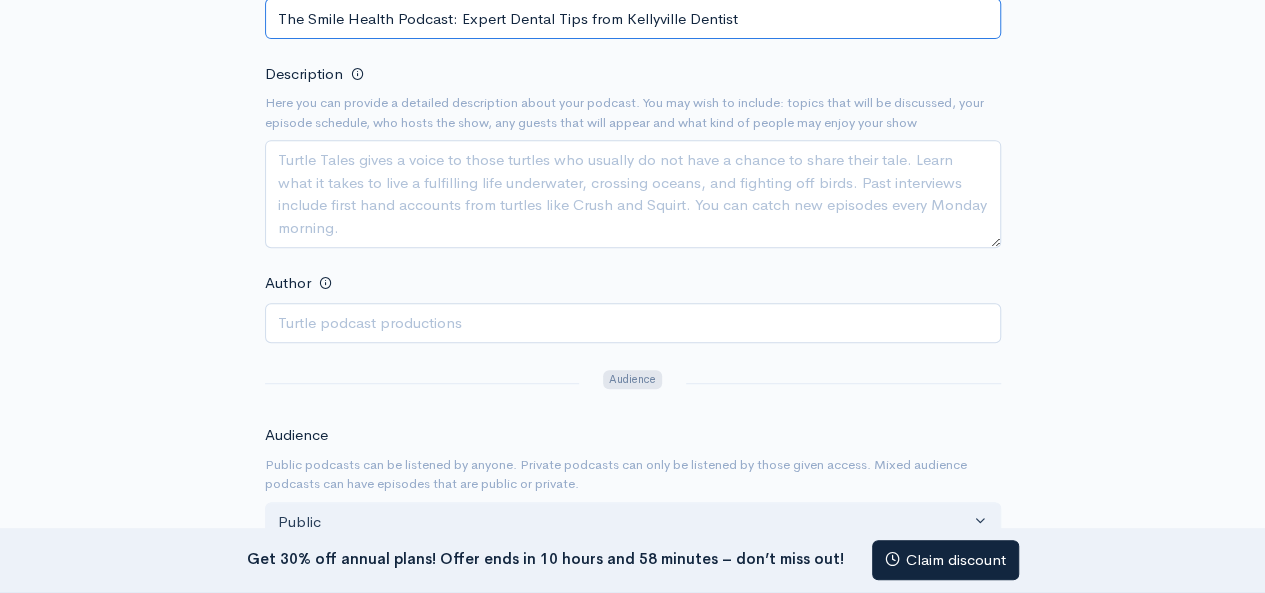 type on "The Smile Health Podcast: Expert Dental Tips from [CITY] Dentist" 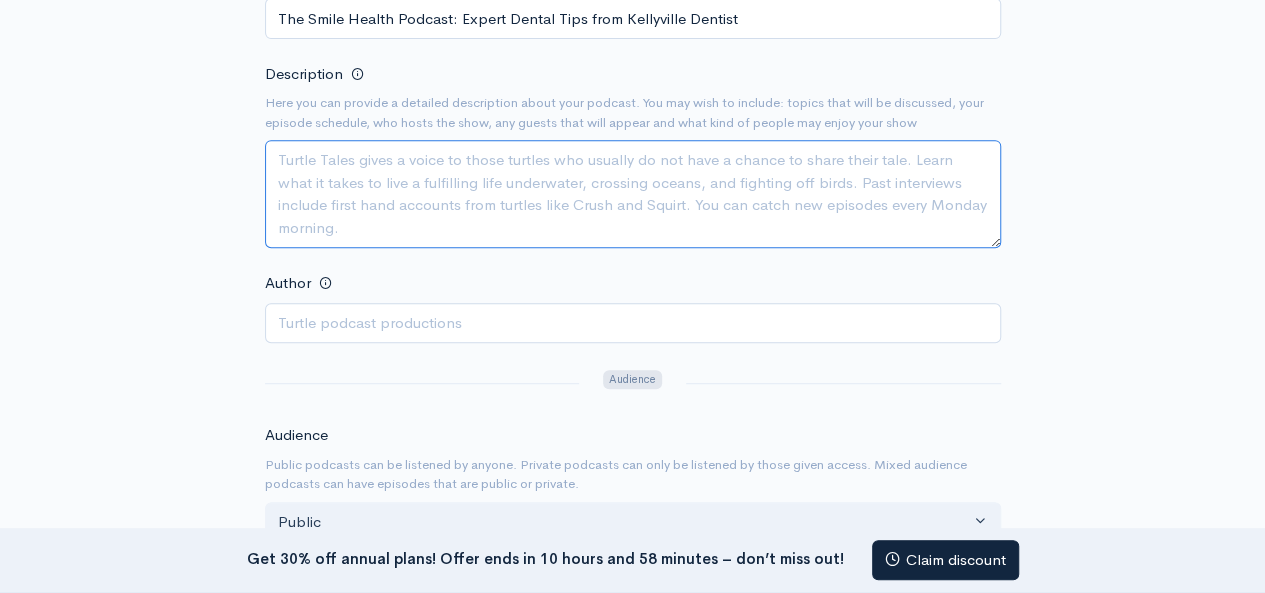 click on "Description" at bounding box center [633, 194] 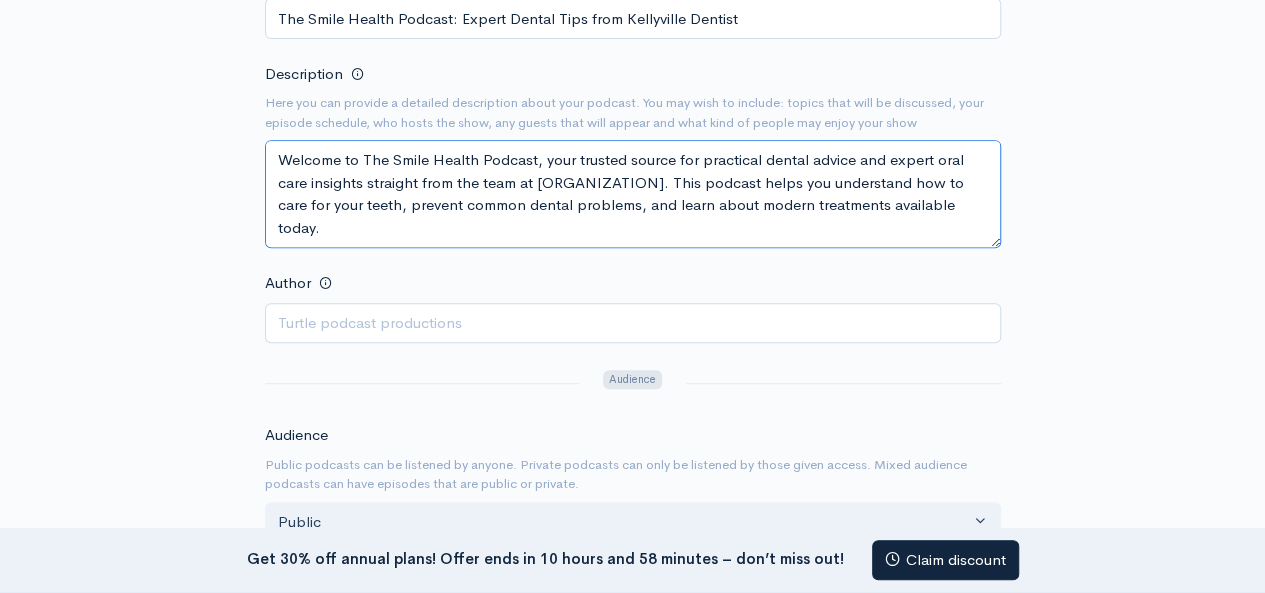 scroll, scrollTop: 148, scrollLeft: 0, axis: vertical 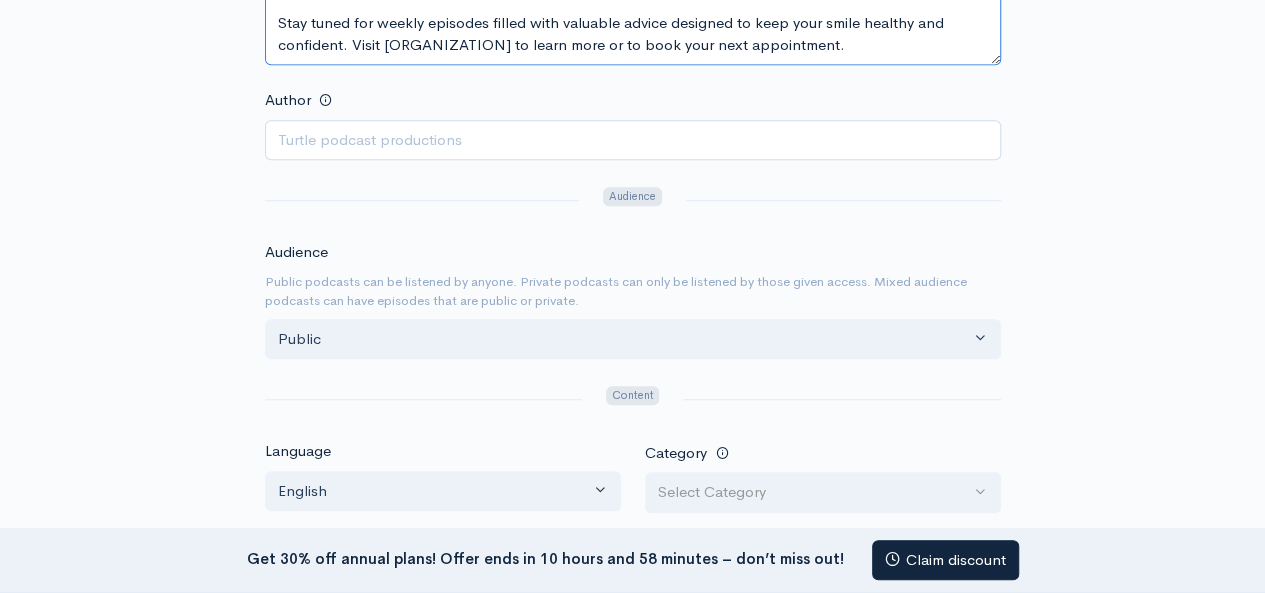 type on "Welcome to The Smile Health Podcast, your trusted source for practical dental advice and expert oral care insights straight from the team at [ORGANIZATION]. This podcast helps you understand how to care for your teeth, prevent common dental problems, and learn about modern treatments available today.
Each episode focuses on clear, simple tips that you can use every day to protect your smile. Whether you’re curious about routine check-ups, teeth whitening, Invisalign, dental implants, or children’s dentistry, our team at [ORGANIZATION] explains it all in a way that’s easy to follow.
Stay tuned for weekly episodes filled with valuable advice designed to keep your smile healthy and confident. Visit [ORGANIZATION] to learn more or to book your next appointment." 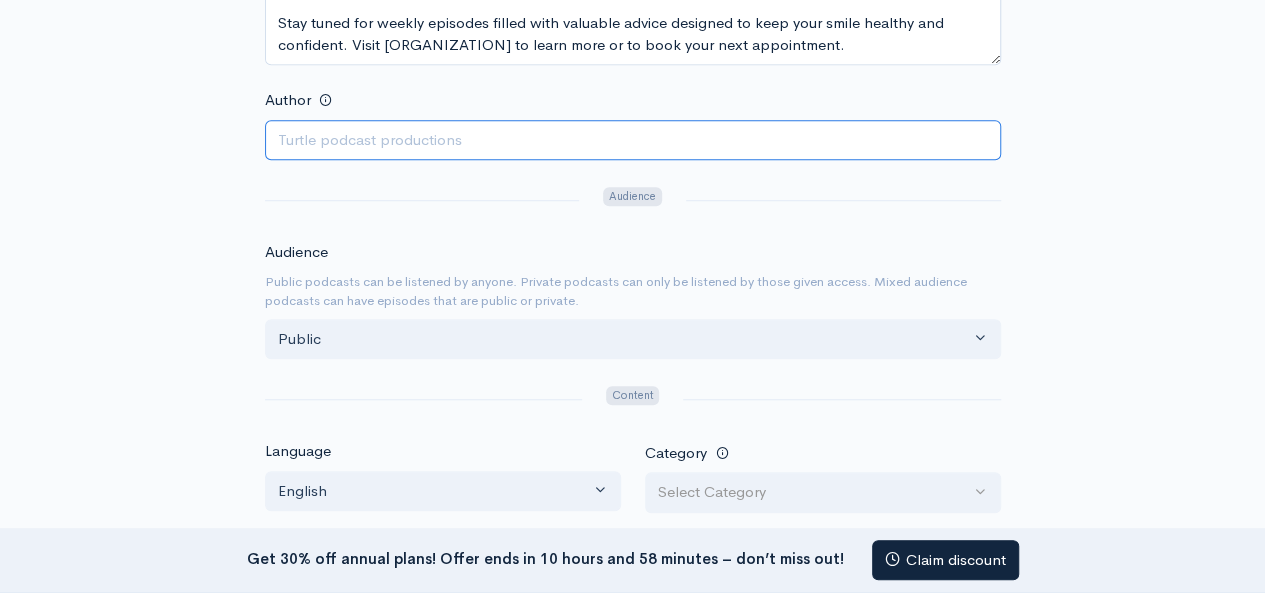 click on "Author" at bounding box center [633, 140] 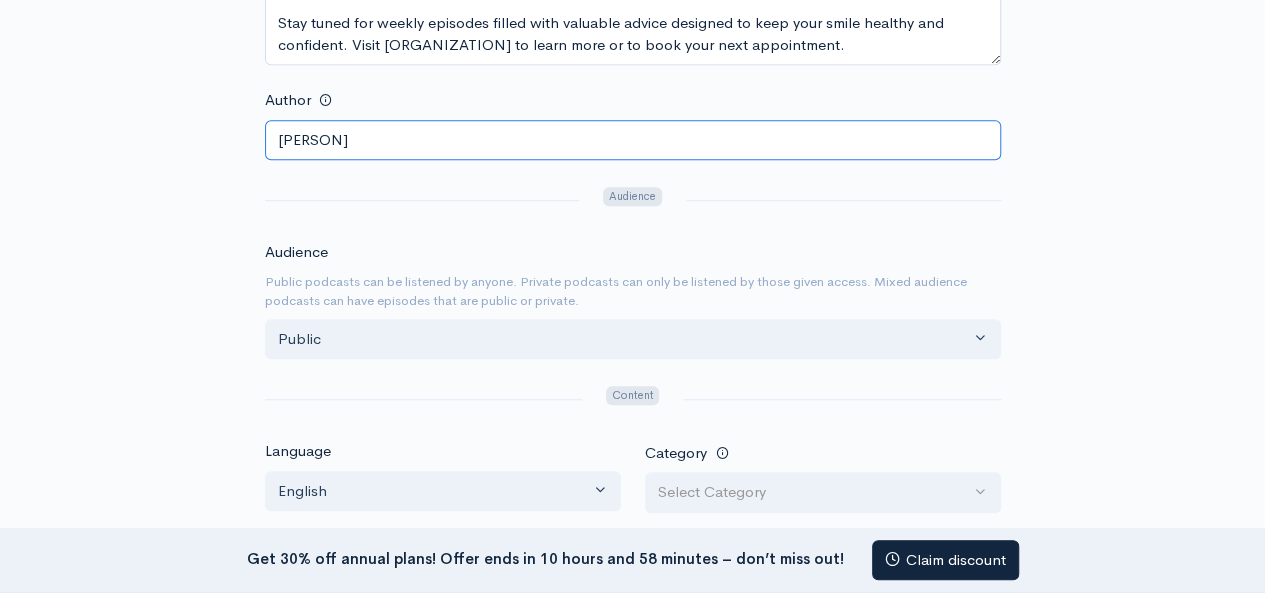 type on "Mark" 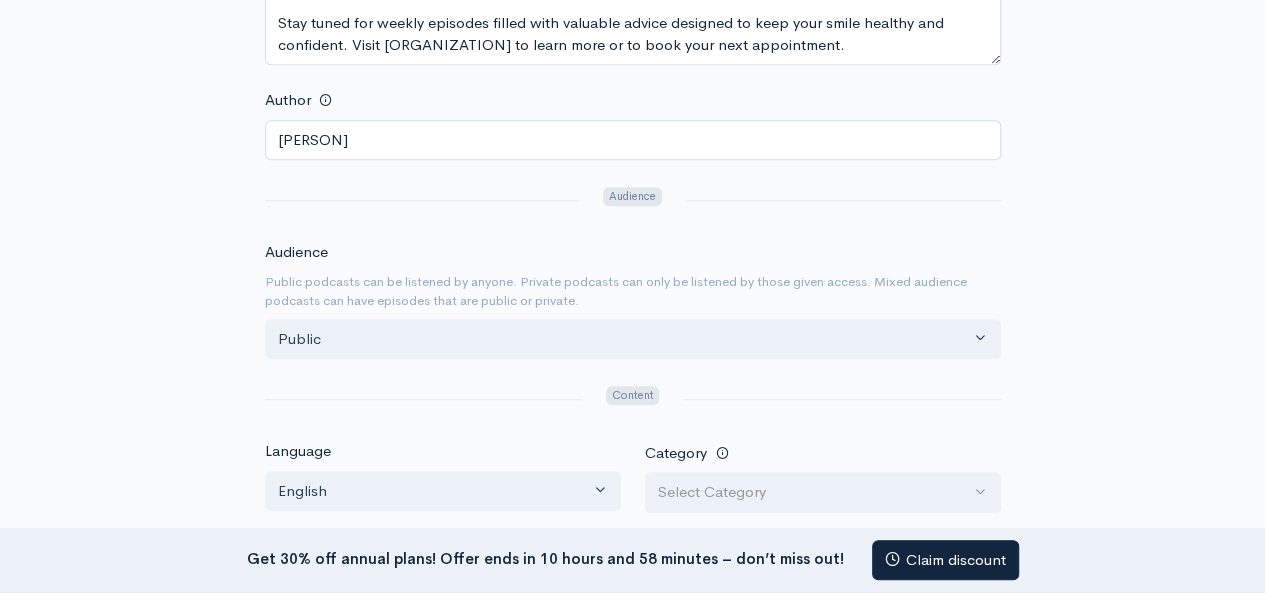 click on "Audience" at bounding box center [296, 252] 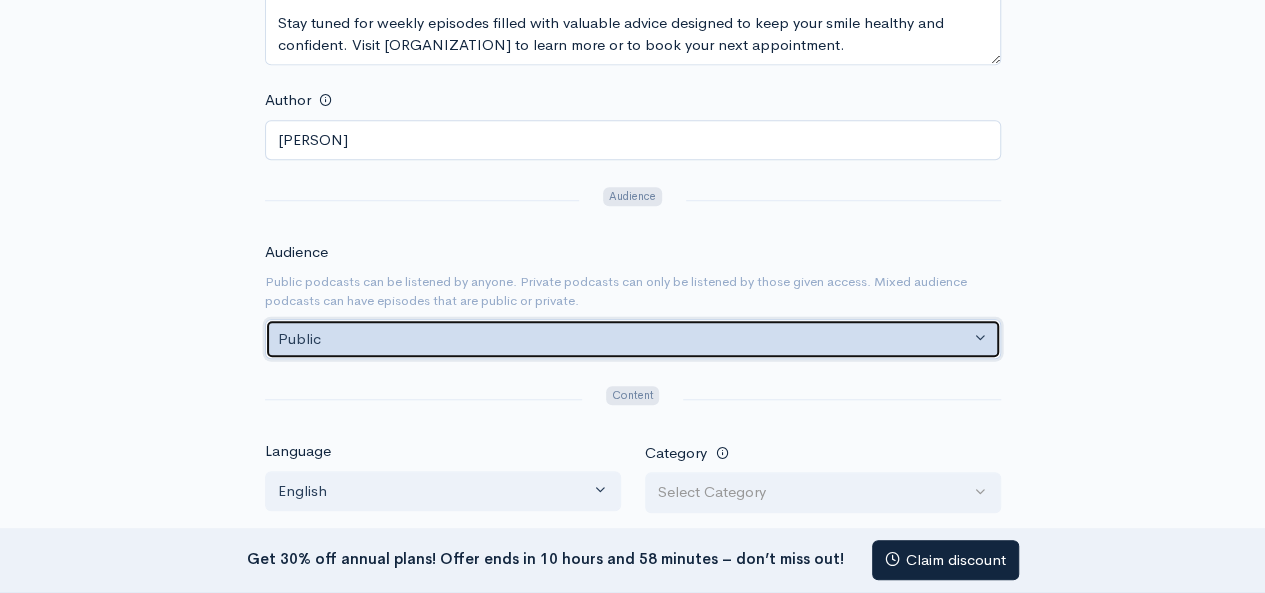 click on "Public Private Mixed" at bounding box center [633, 339] 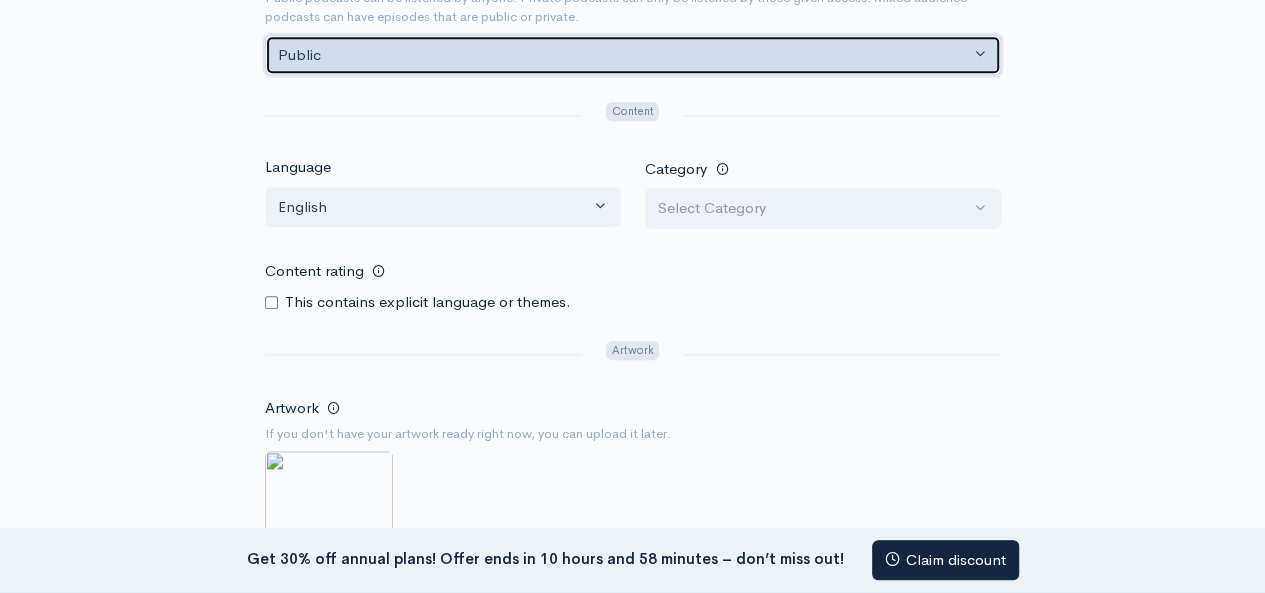 scroll, scrollTop: 886, scrollLeft: 0, axis: vertical 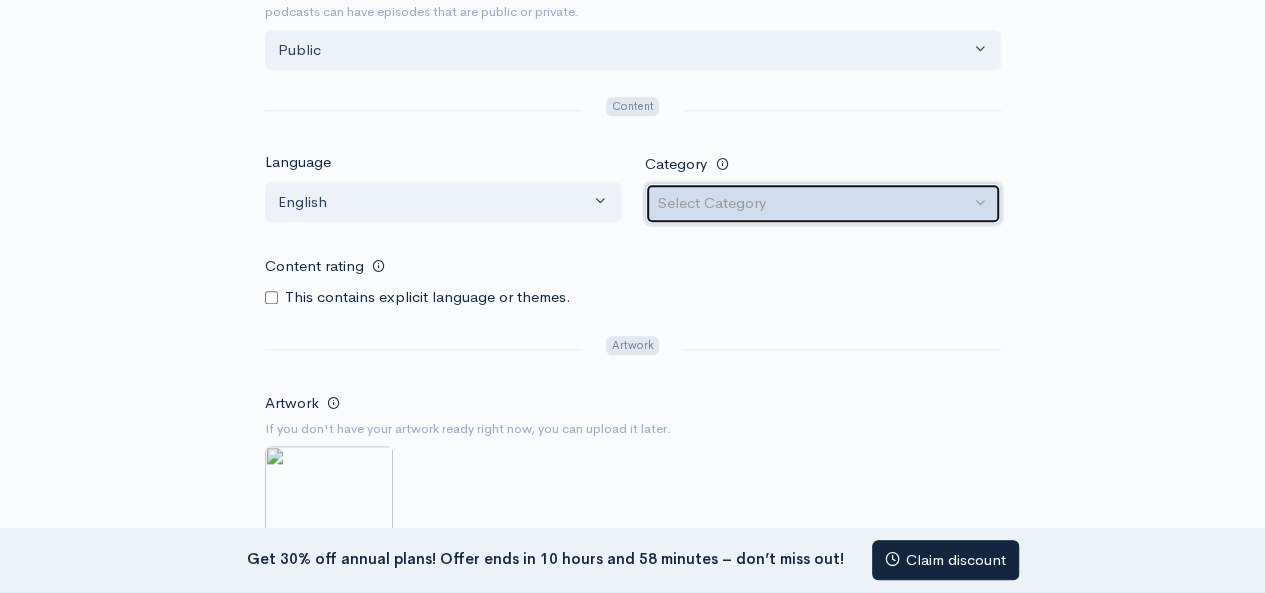 click on "Select Category" at bounding box center [823, 203] 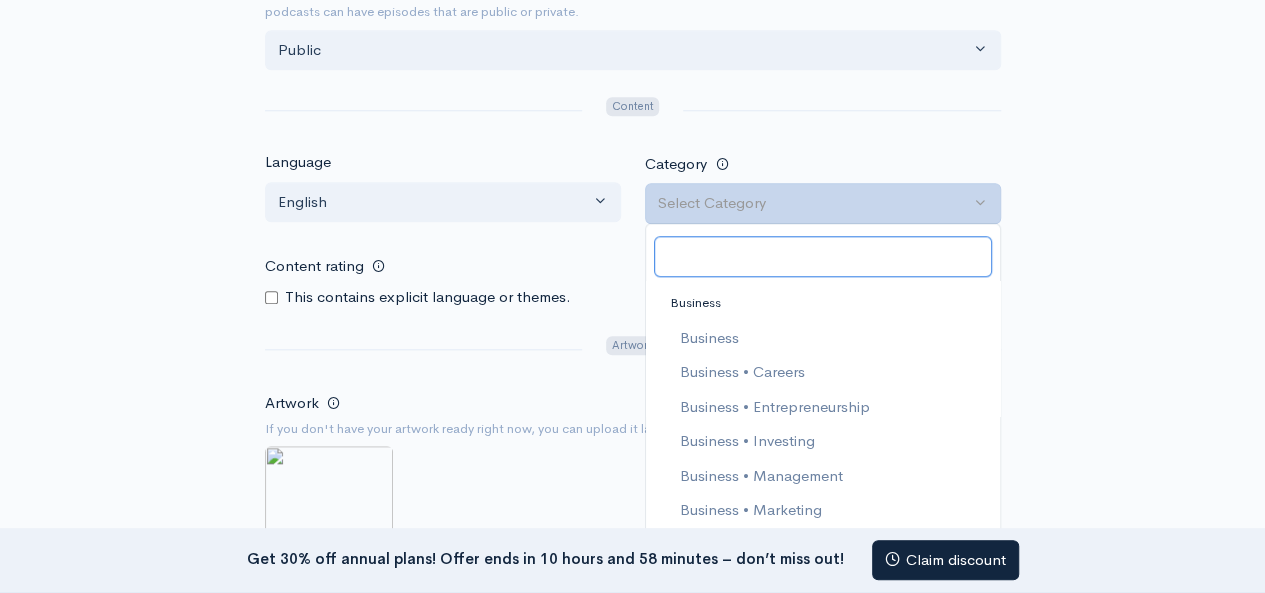 scroll, scrollTop: 372, scrollLeft: 0, axis: vertical 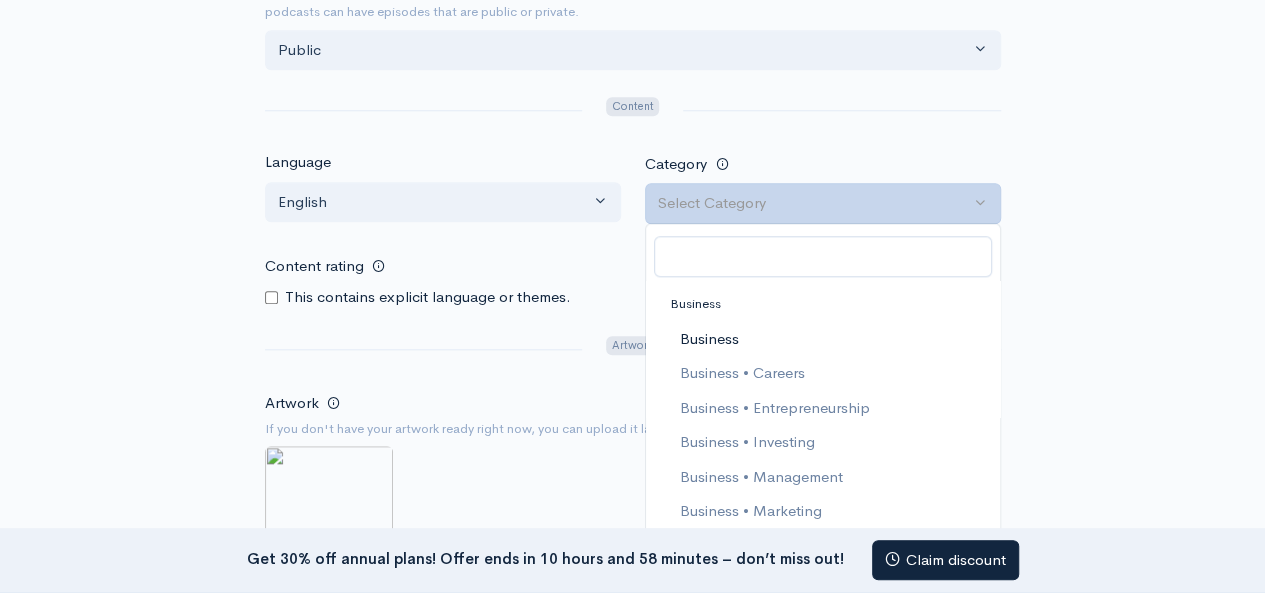 click on "Business" at bounding box center (708, 339) 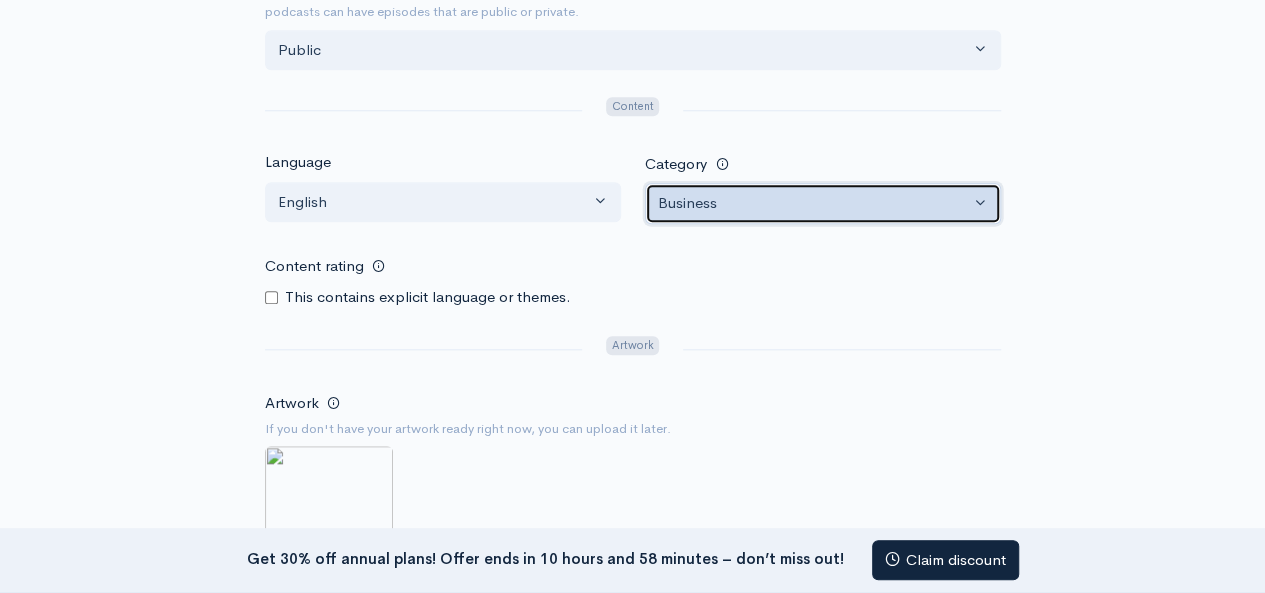 click on "Business" at bounding box center (814, 203) 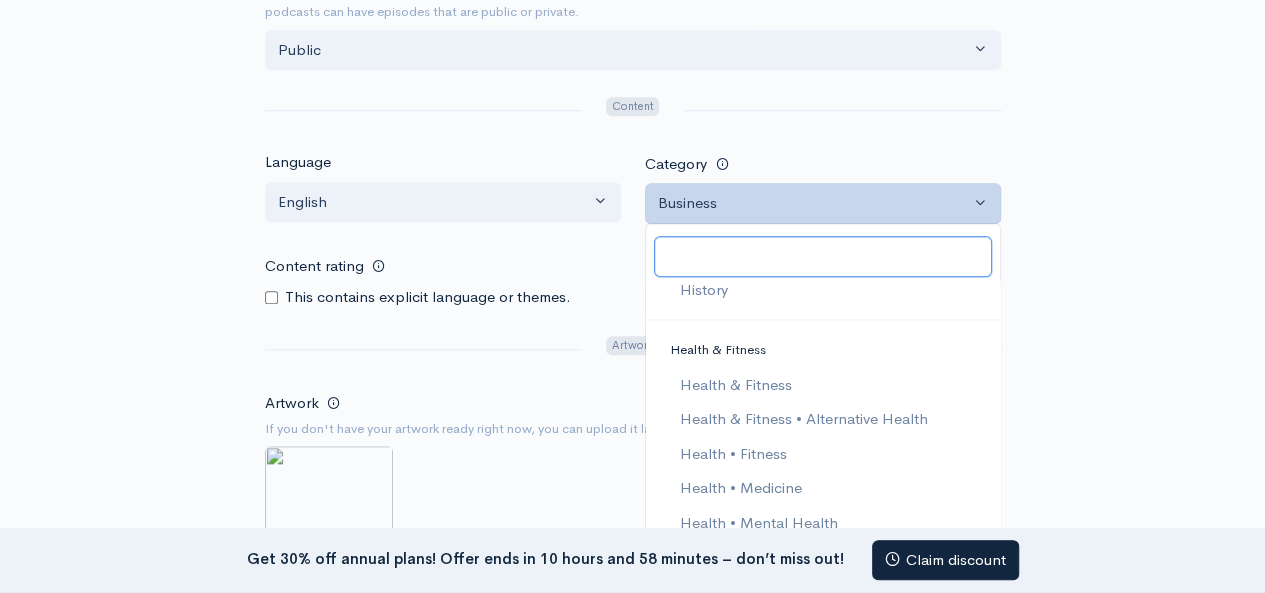 scroll, scrollTop: 1444, scrollLeft: 0, axis: vertical 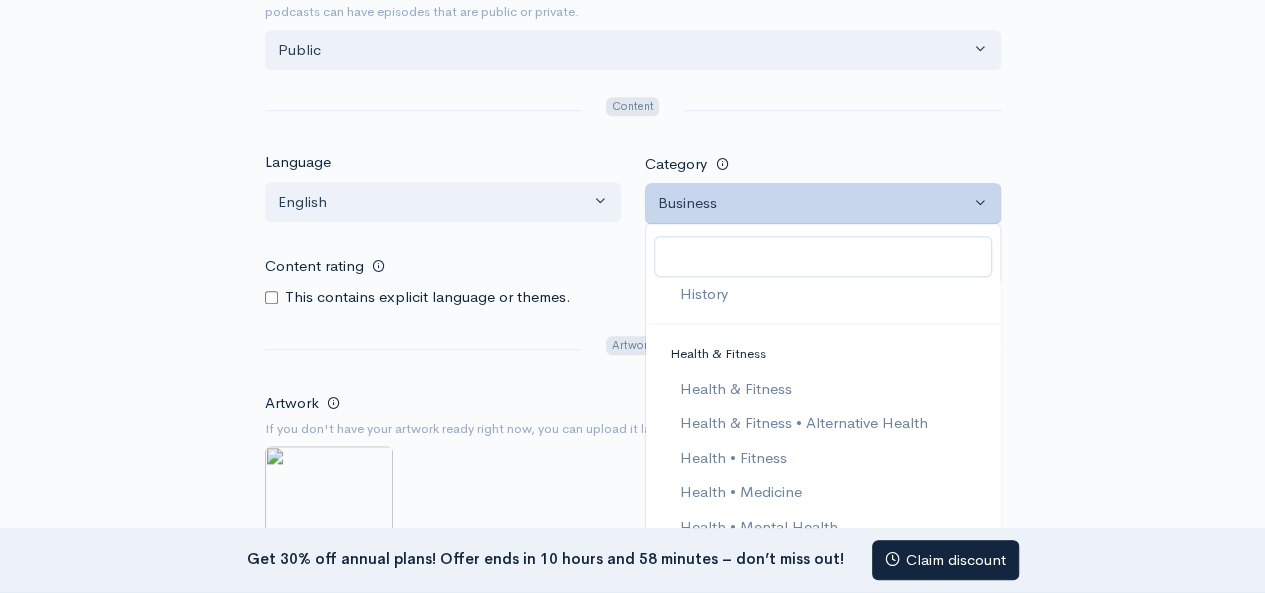 click on "Health & Fitness" at bounding box center (718, 353) 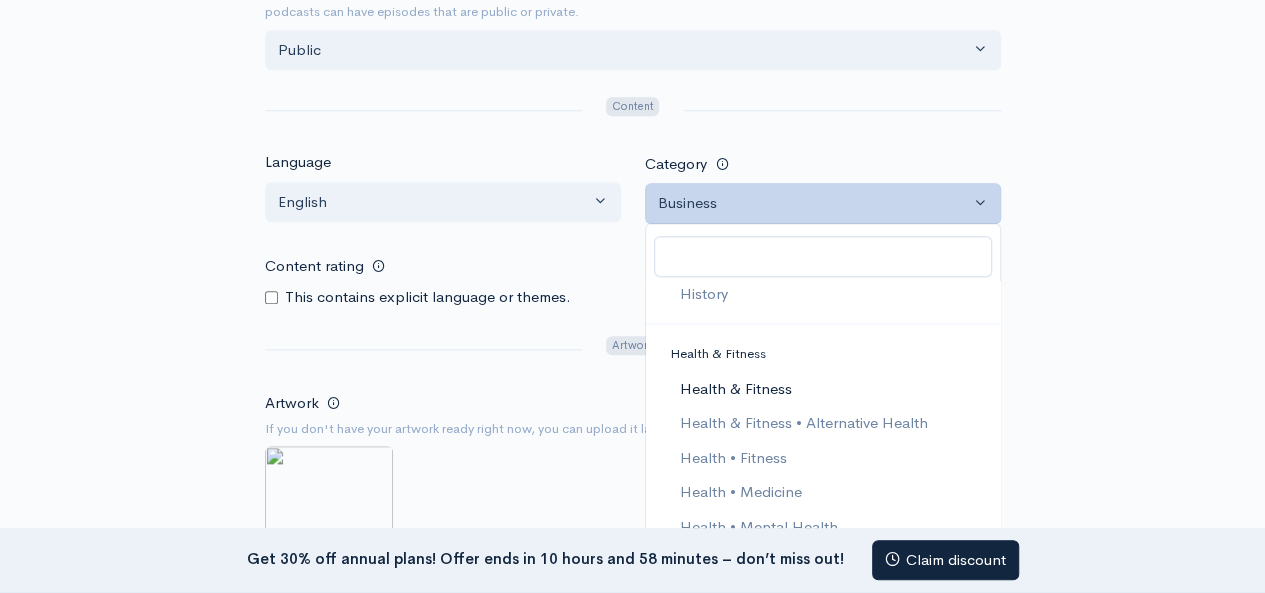click on "Health & Fitness" at bounding box center [735, 389] 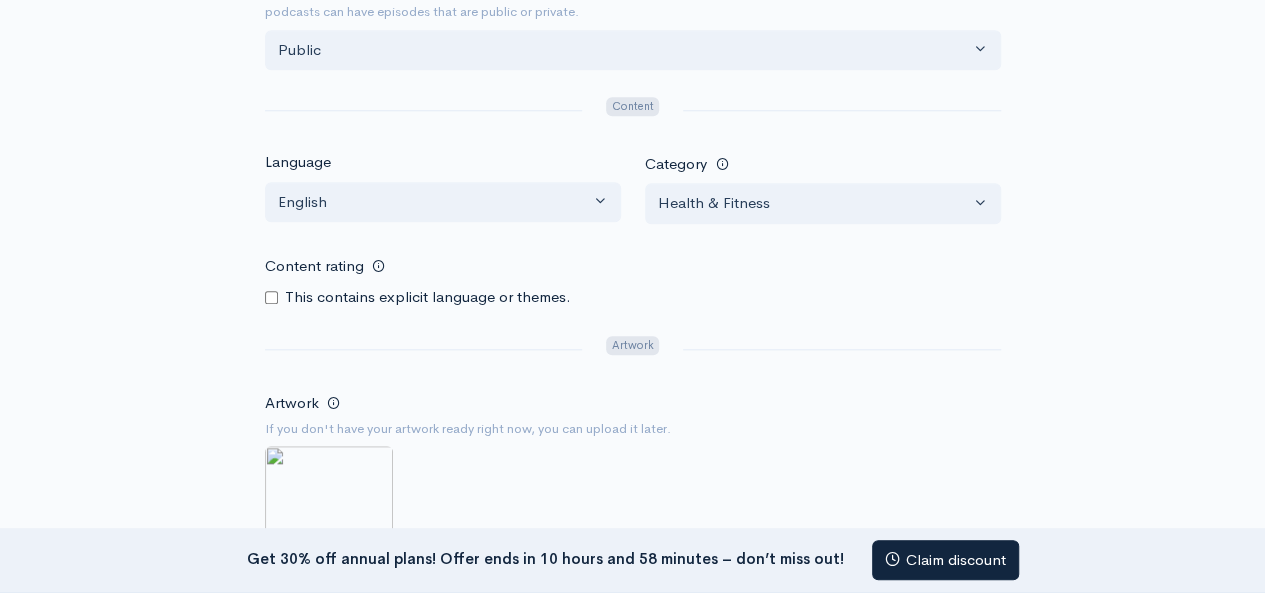 click on "Title
The name of your podcast (a collection of episodes). Each episode will have its own title as well.
The Smile Health Podcast: Expert Dental Tips from Kellyville Dentist   Description
Here you can provide a detailed description about your podcast. You may wish to include: topics that will be
discussed, your episode schedule, who hosts the show, any guests that will appear and what kind of people may
enjoy your show
Author     Mark     Audience     Audience
Public podcasts can be listened by anyone. Private podcasts can only be listened by those given access. Mixed audience podcasts can have episodes that are public or private.
Public Private Mixed Public       Content     Language   Afar Abkhaz Avestan Afrikaans Akan Amharic Aragonese Arabic Assamese Avaric Aymara Azerbaijani Bashkir Belarusian Bulgarian Bihari Bislama Bambara Bengali Tibetan Standard, Tibetan, Central Breton Bosnian Catalan; Valencian Chechen Chamorro Corsican Cree Czech Chuvash Welsh Danish" at bounding box center (633, 109) 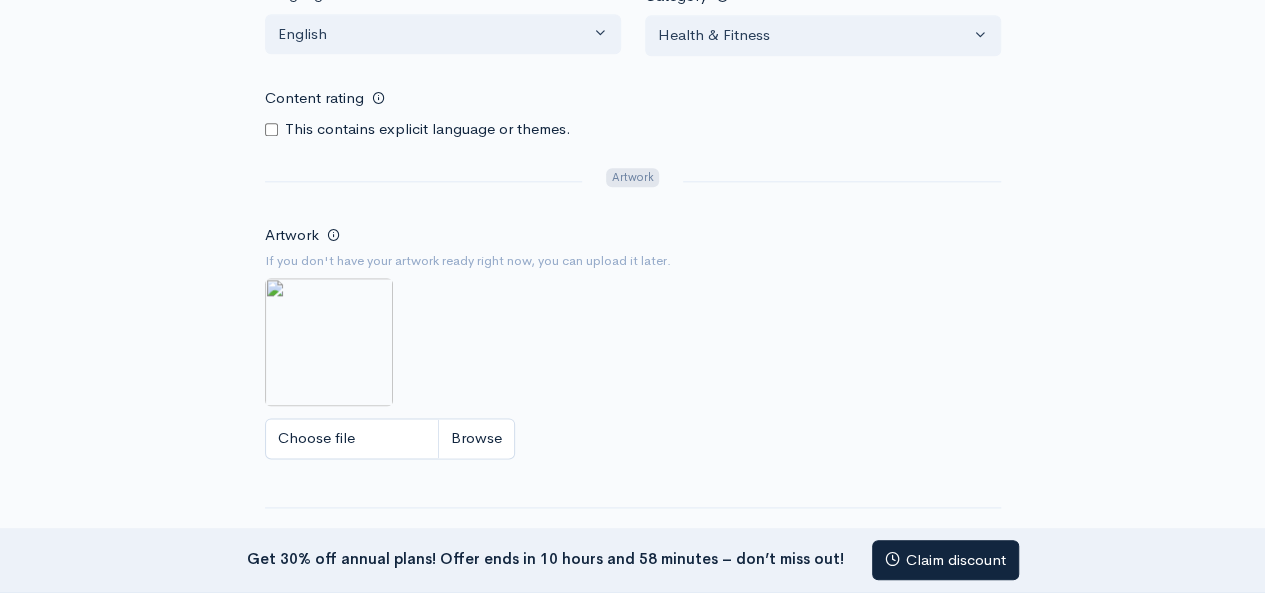 scroll, scrollTop: 1064, scrollLeft: 0, axis: vertical 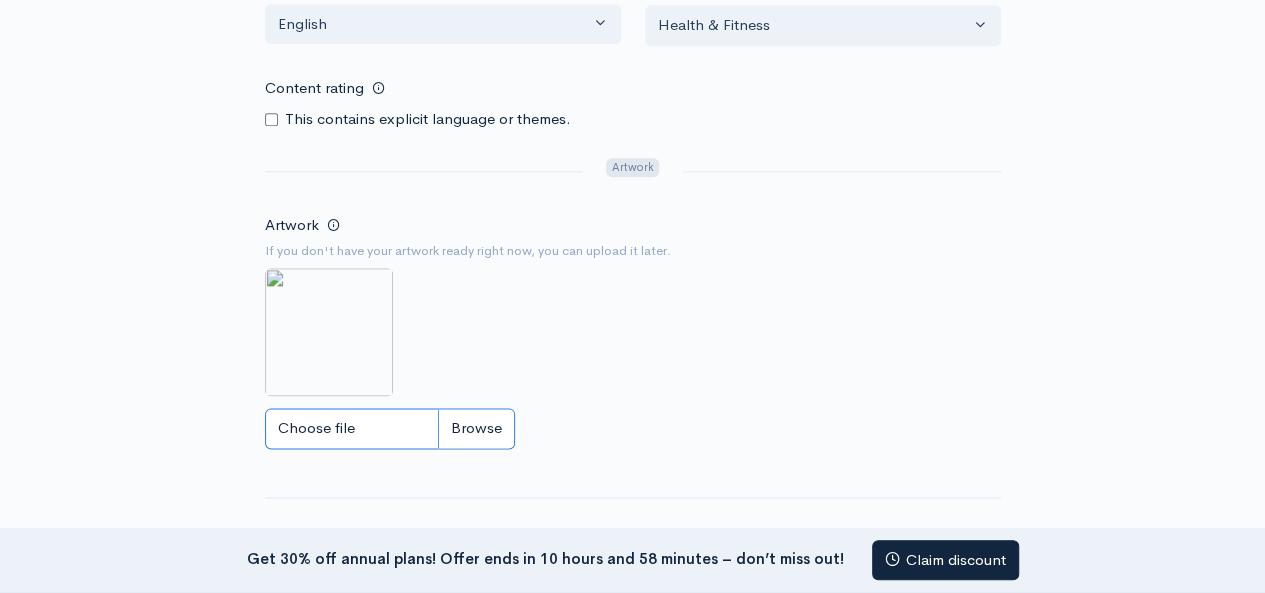 click on "Choose file" at bounding box center (390, 428) 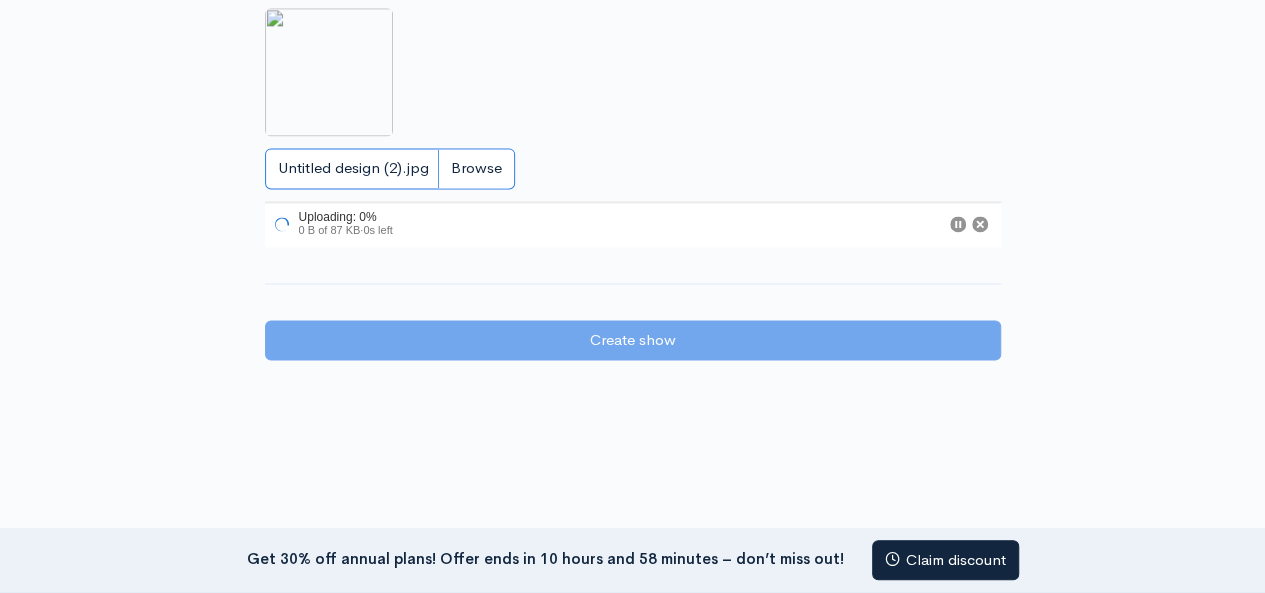 scroll, scrollTop: 1342, scrollLeft: 0, axis: vertical 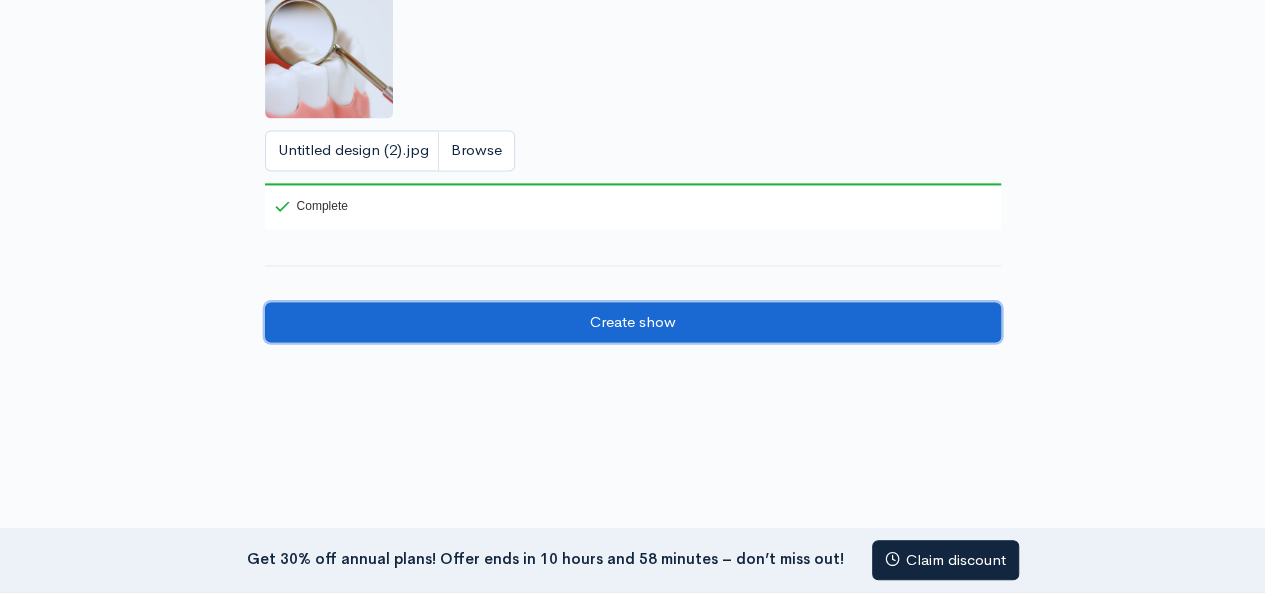 click on "Create show" at bounding box center (633, 322) 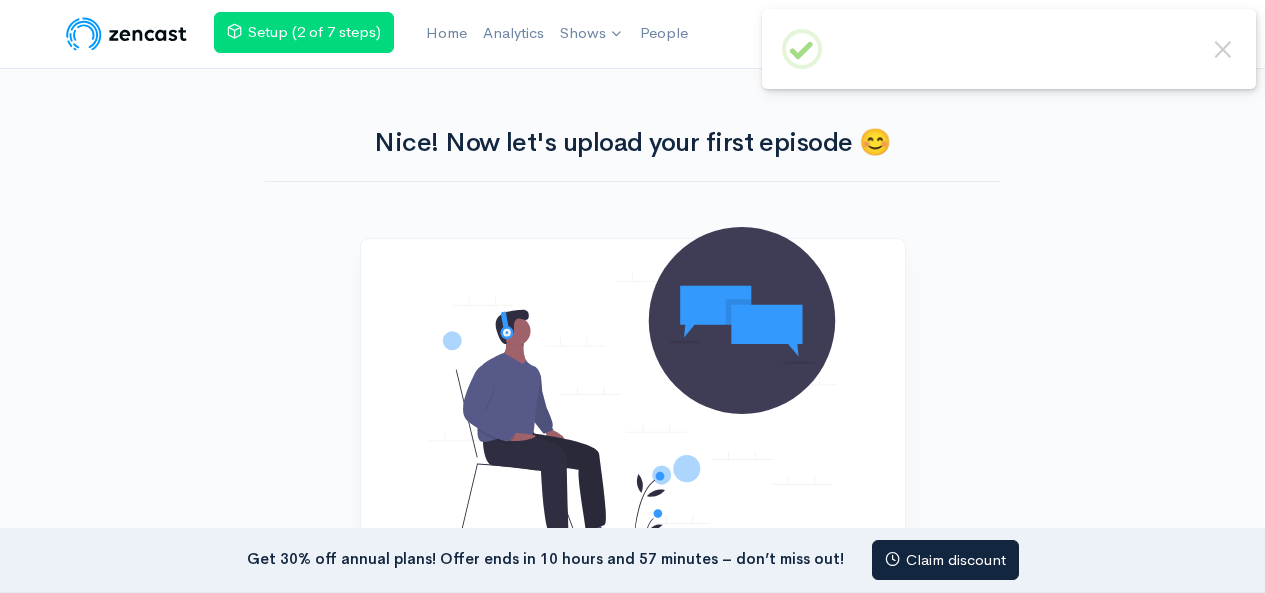 scroll, scrollTop: 174, scrollLeft: 0, axis: vertical 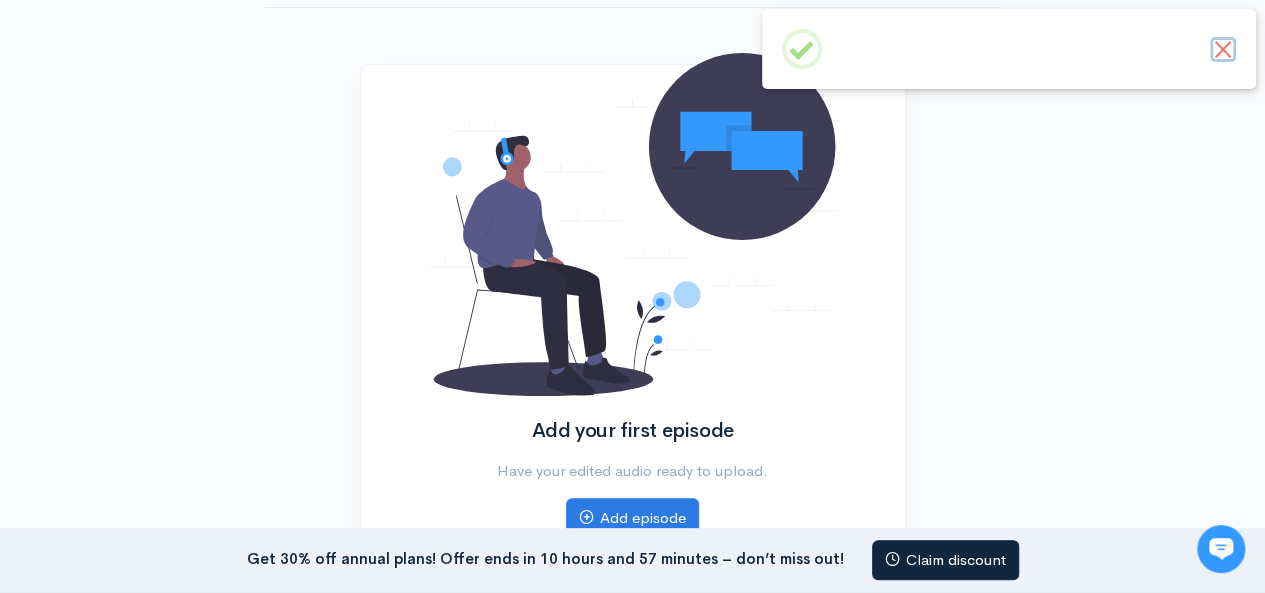 click on "×" at bounding box center (1223, 50) 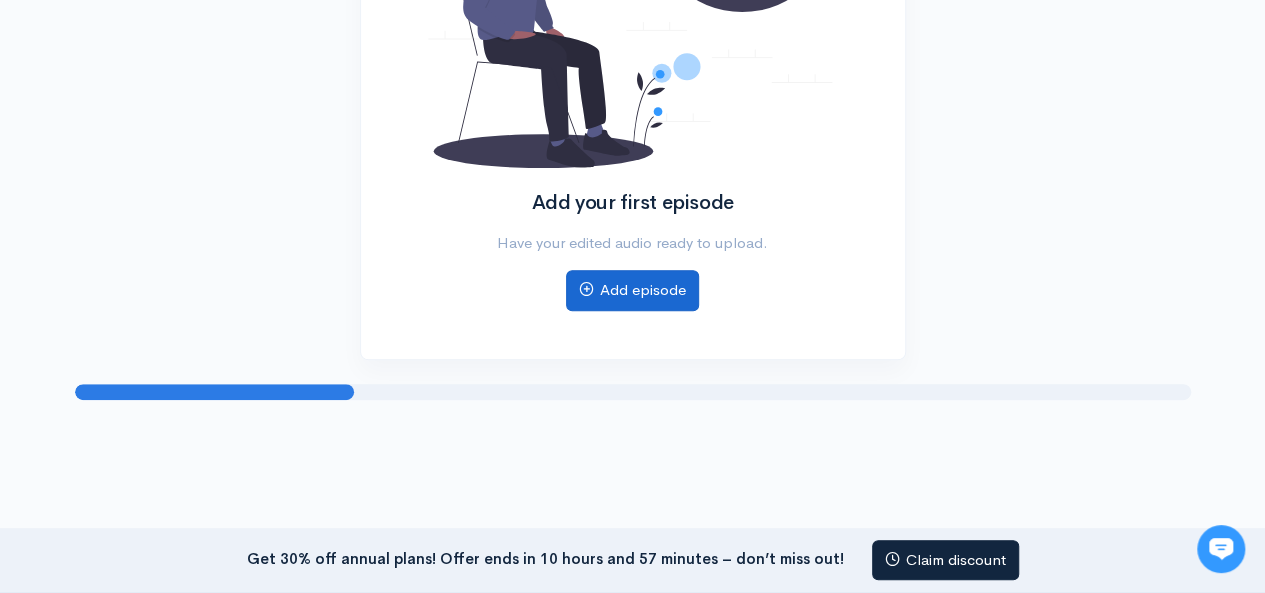scroll, scrollTop: 414, scrollLeft: 0, axis: vertical 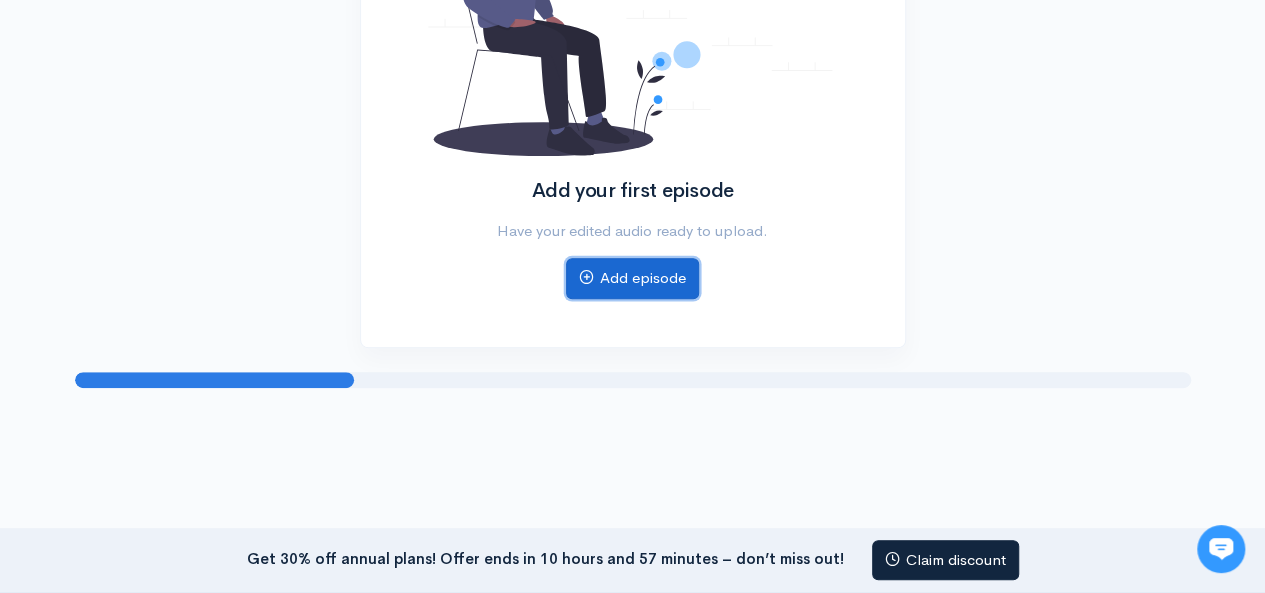 click on "Add episode" at bounding box center (632, 278) 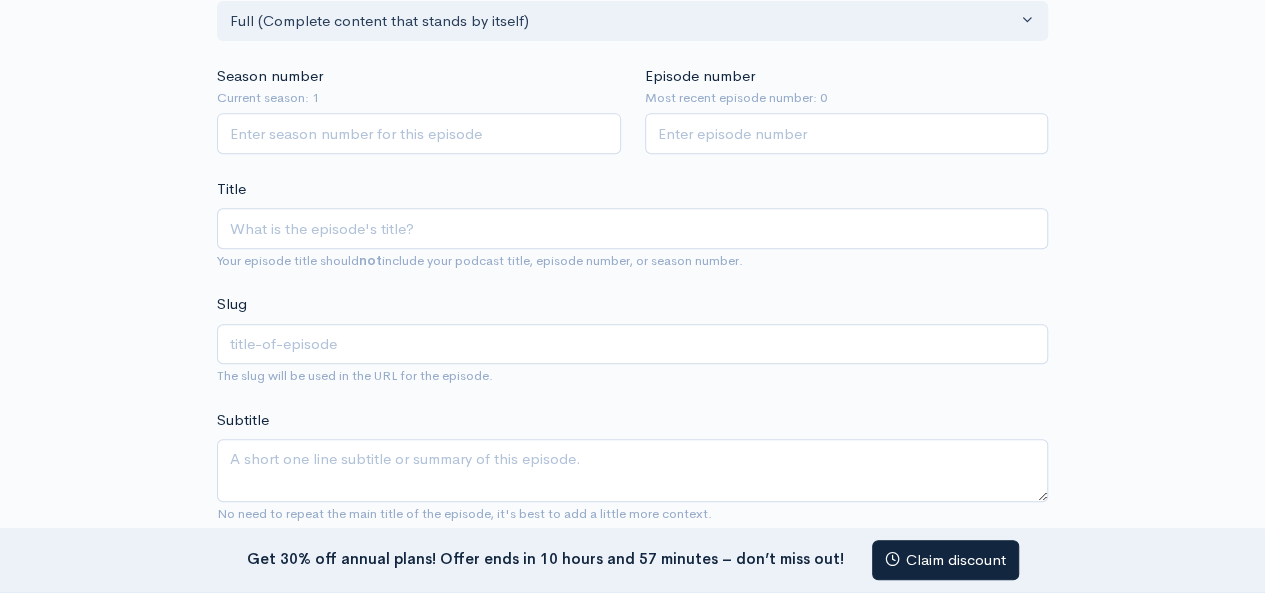 scroll, scrollTop: 343, scrollLeft: 0, axis: vertical 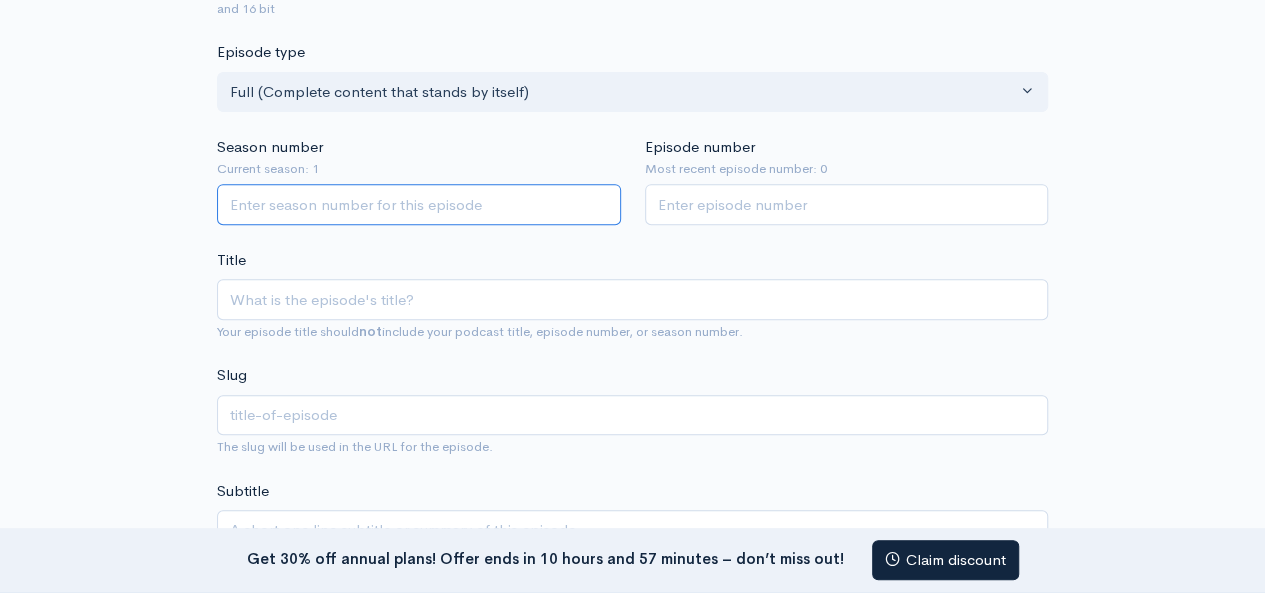 click on "Season number" at bounding box center (419, 204) 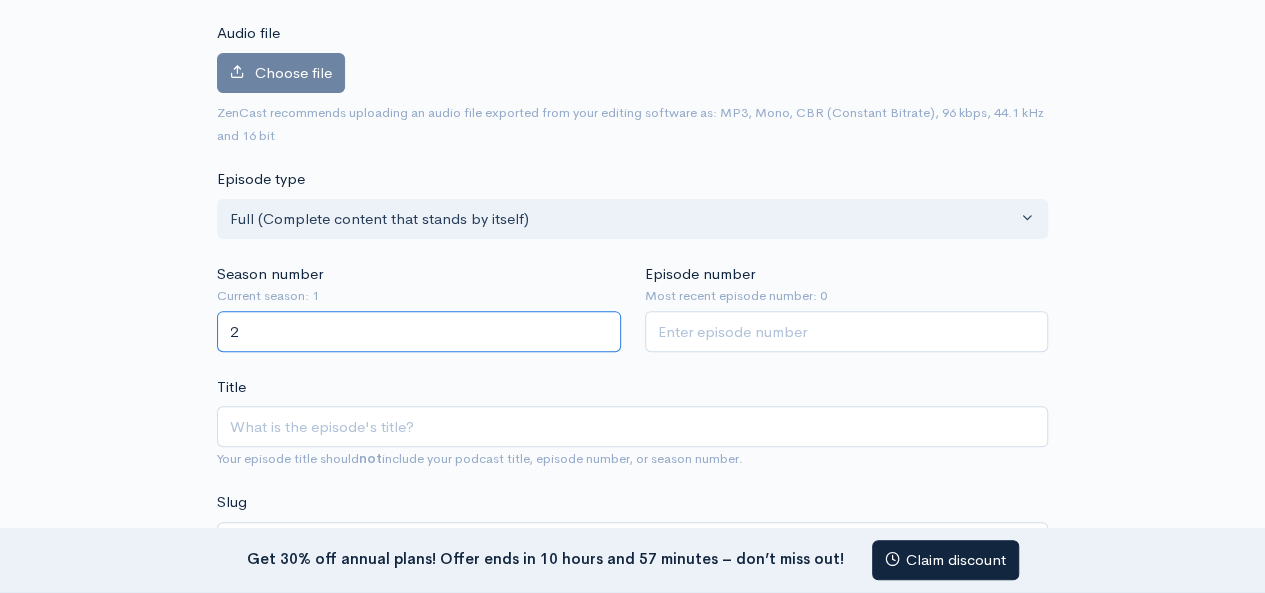 scroll, scrollTop: 211, scrollLeft: 0, axis: vertical 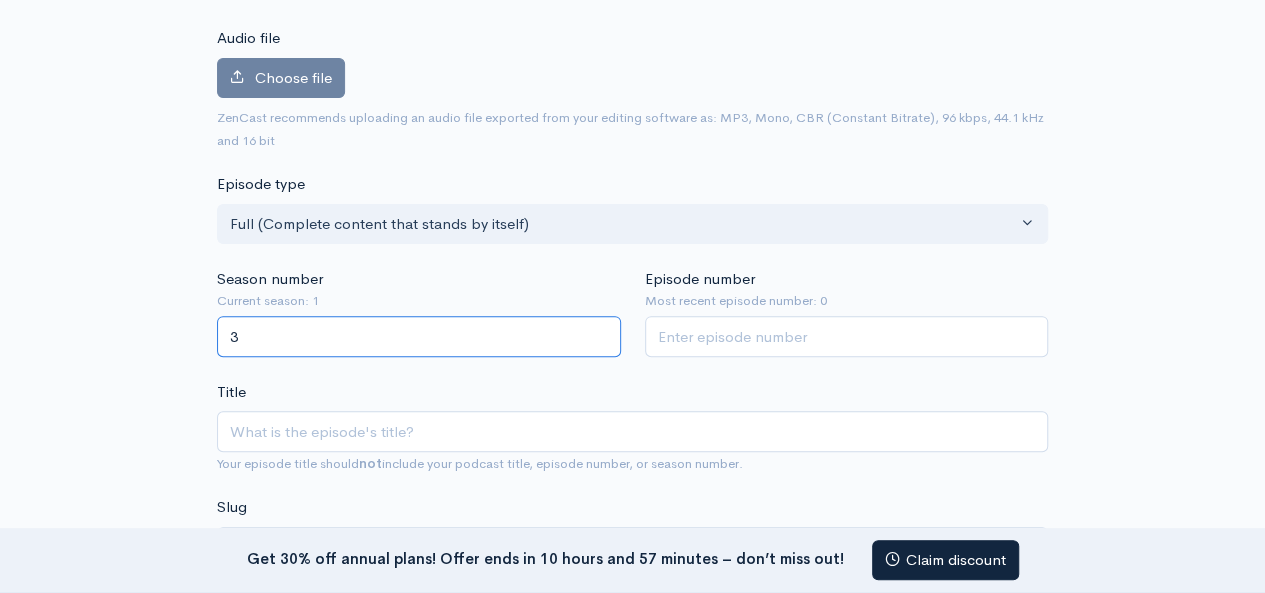 click on "3" at bounding box center [419, 336] 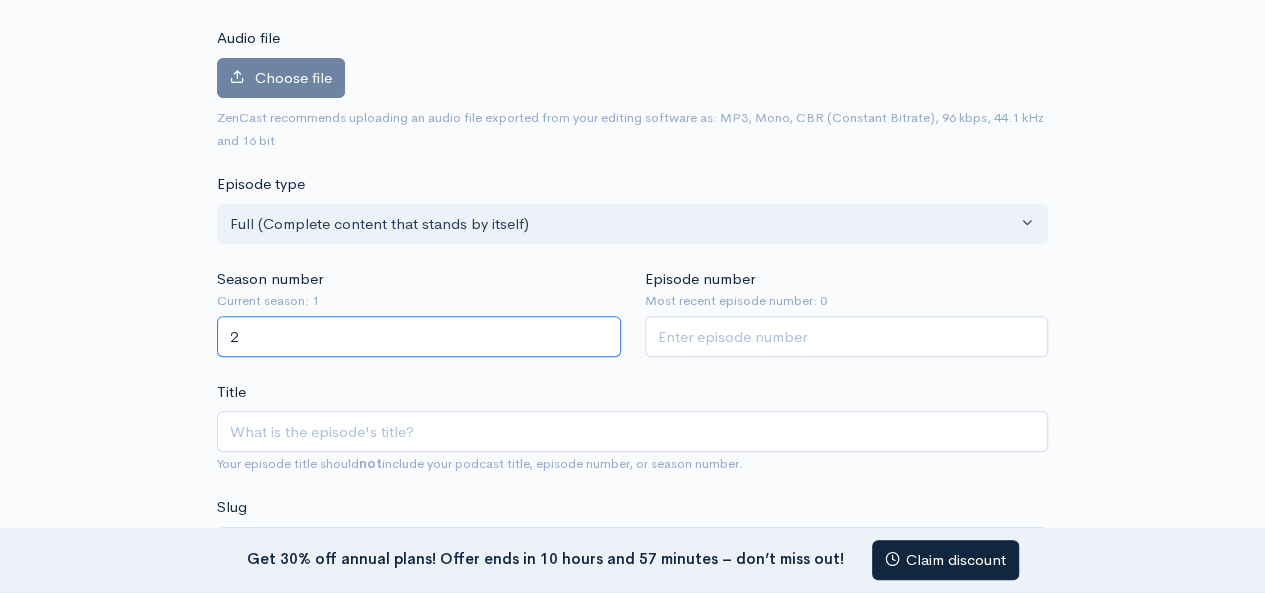 click on "2" at bounding box center (419, 336) 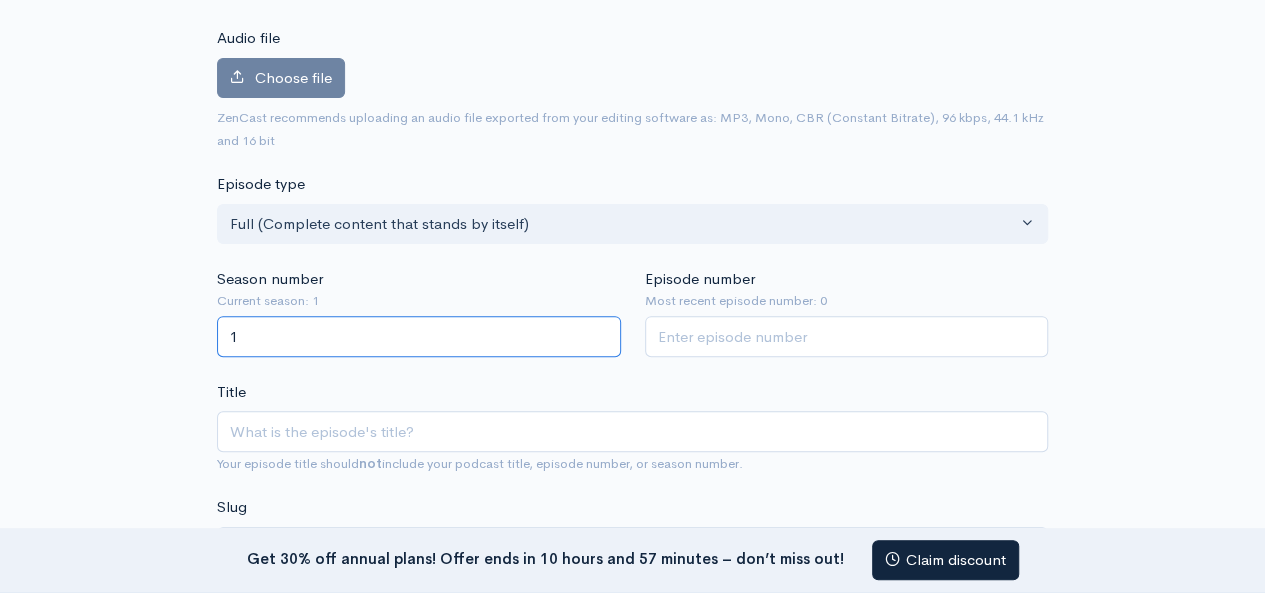 type on "1" 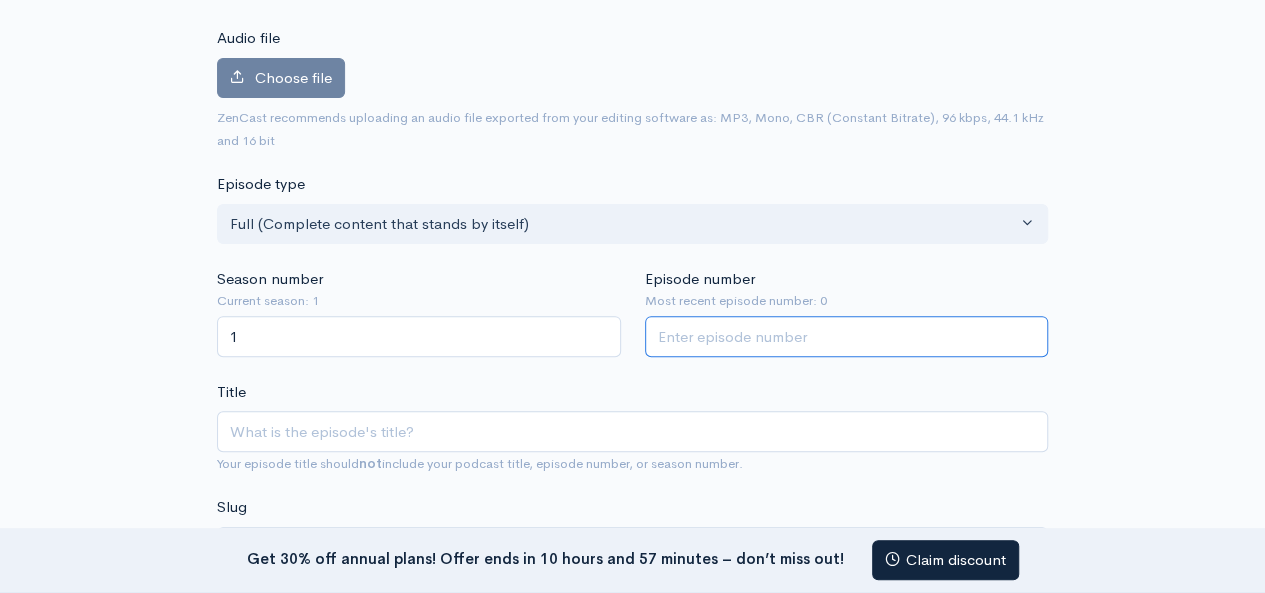 click on "Episode number" at bounding box center [847, 336] 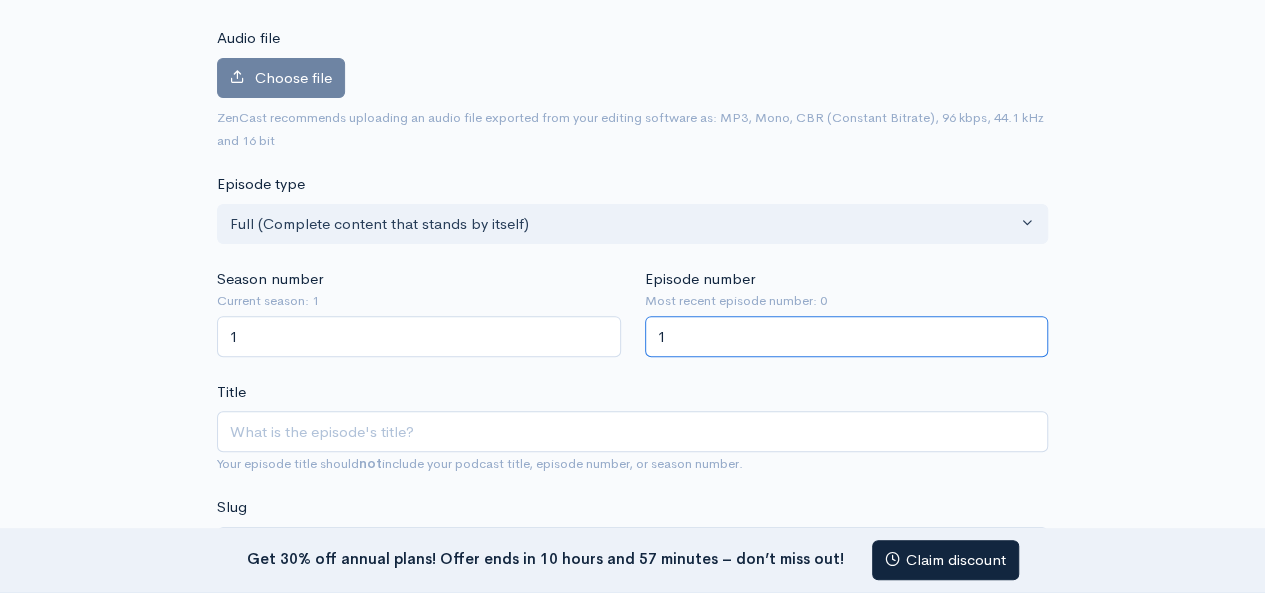click on "1" at bounding box center (847, 336) 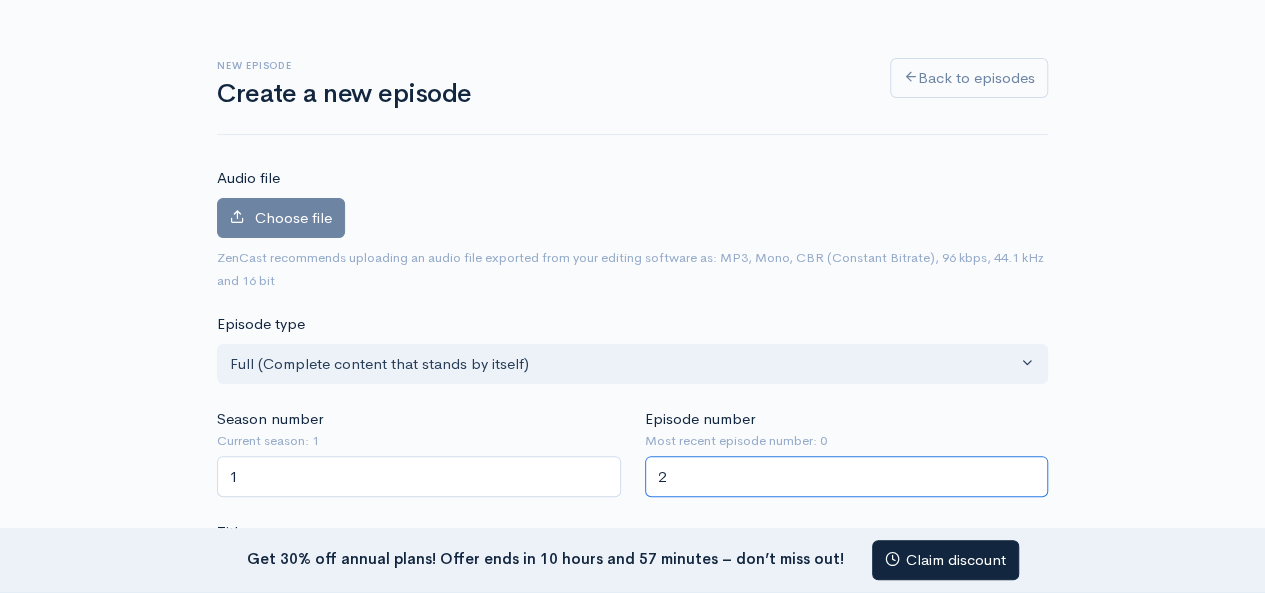 scroll, scrollTop: 66, scrollLeft: 0, axis: vertical 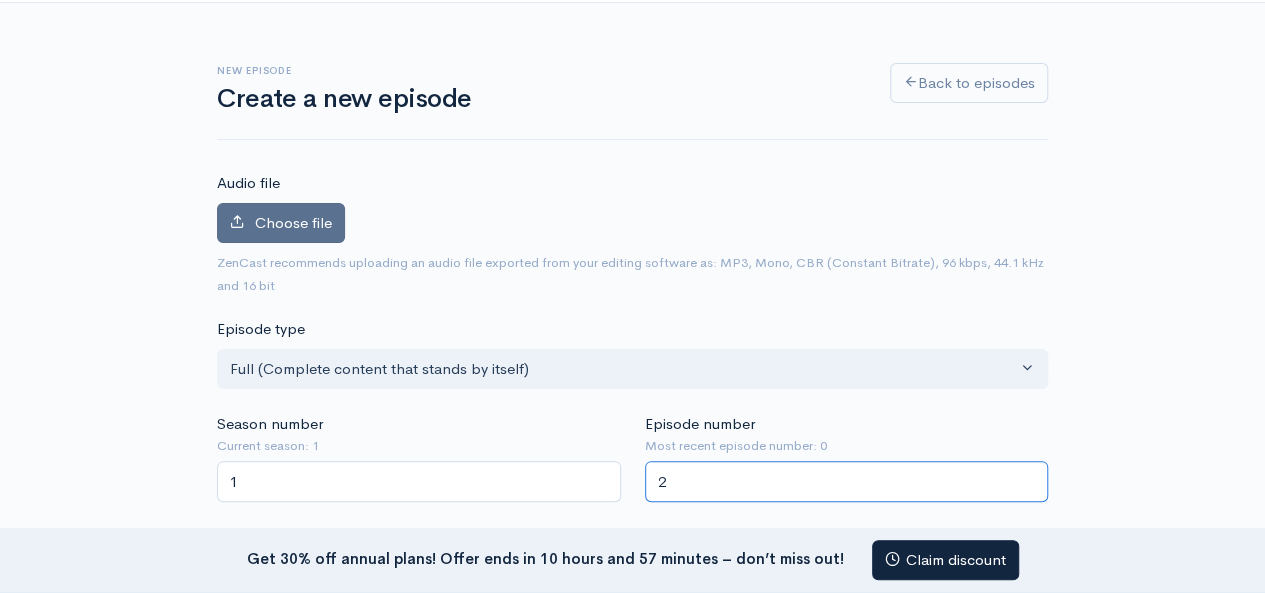 type on "2" 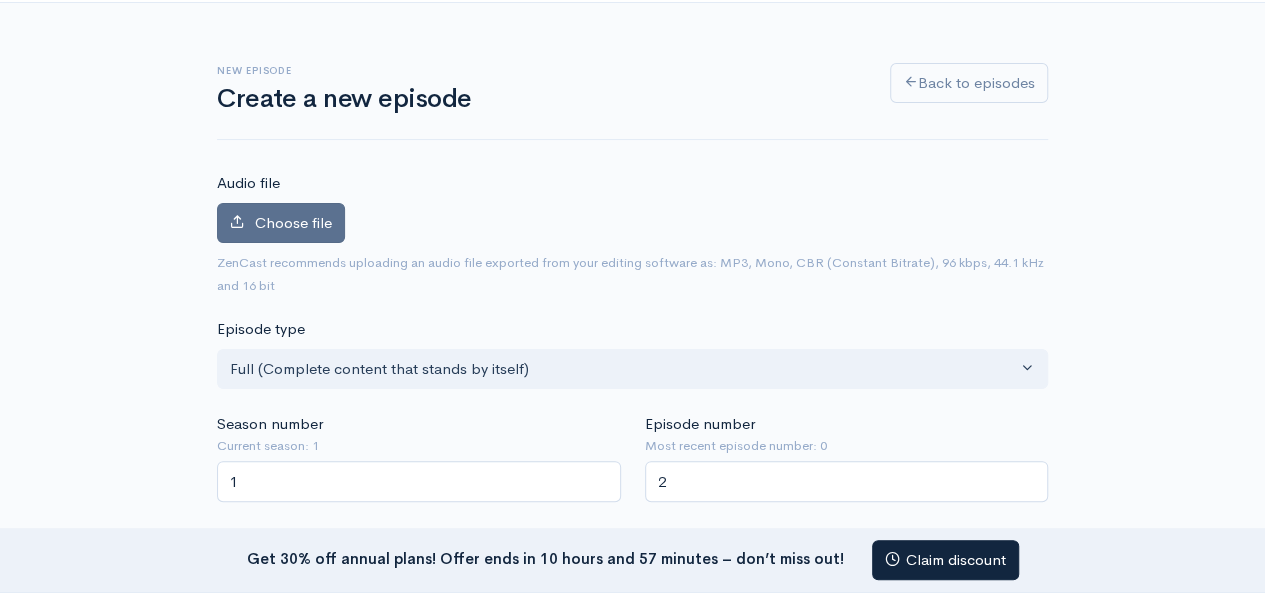 click on "Choose file" at bounding box center [293, 222] 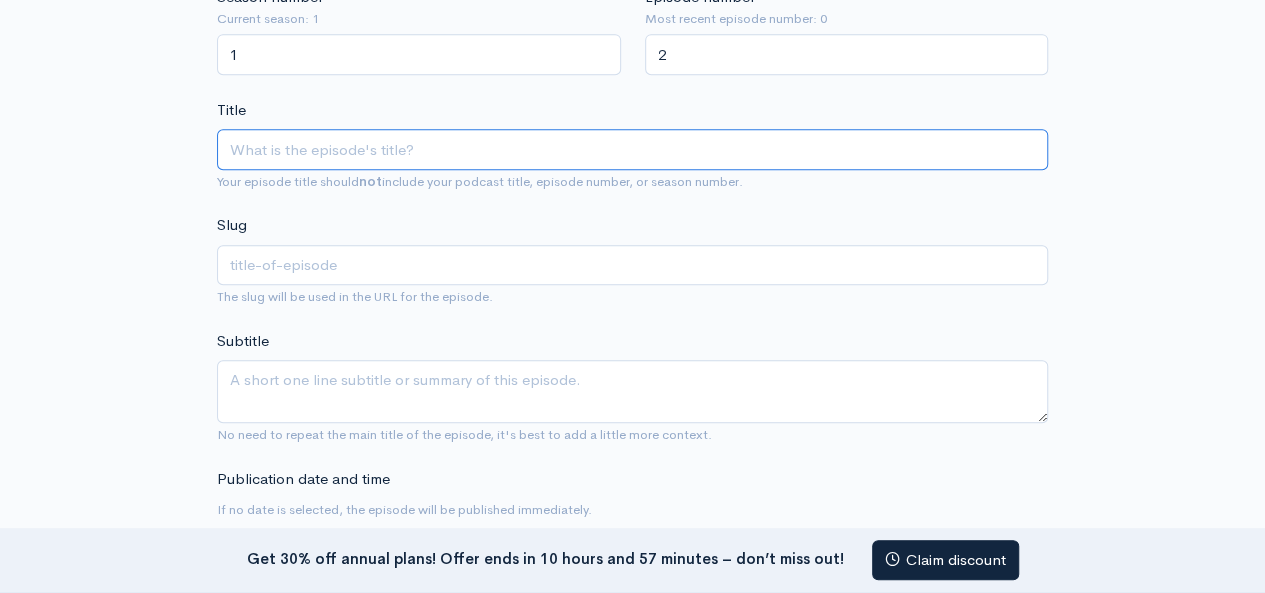 scroll, scrollTop: 561, scrollLeft: 0, axis: vertical 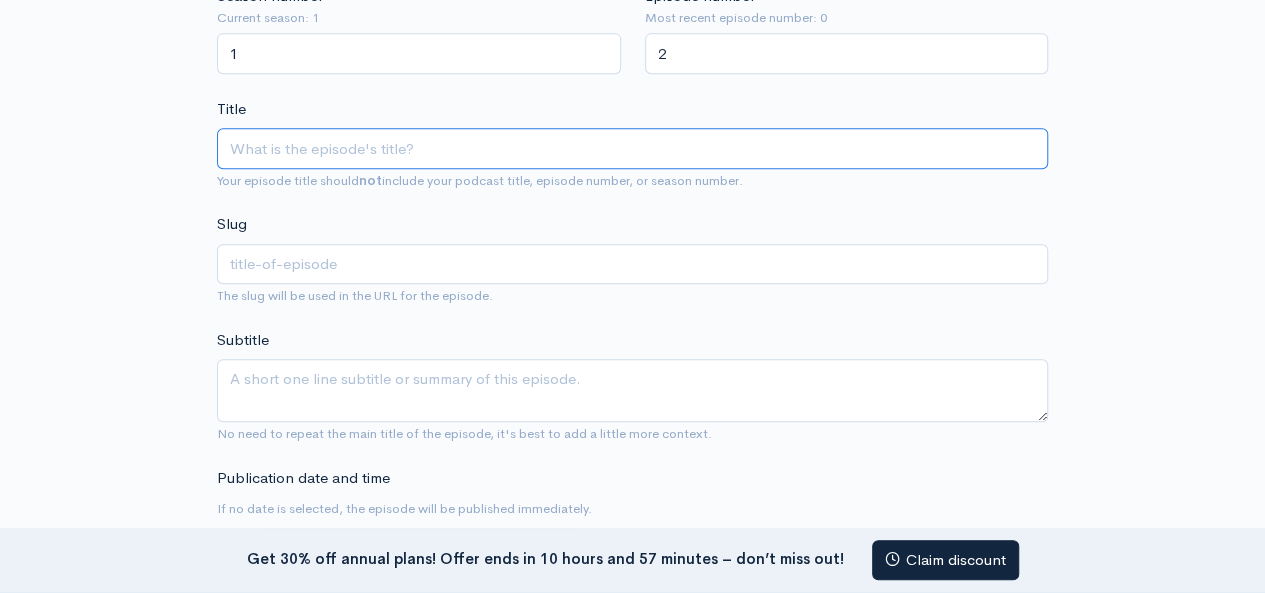 click on "Title" at bounding box center (632, 148) 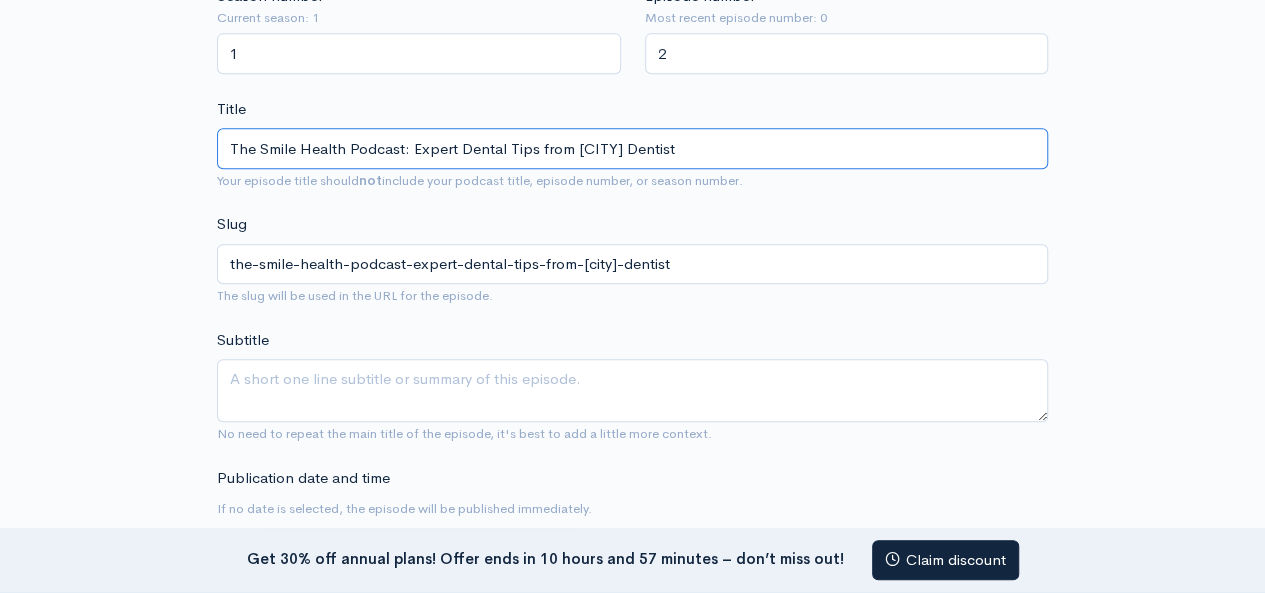 type on "The Smile Health Podcast: Expert Dental Tips from [CITY] Dentist" 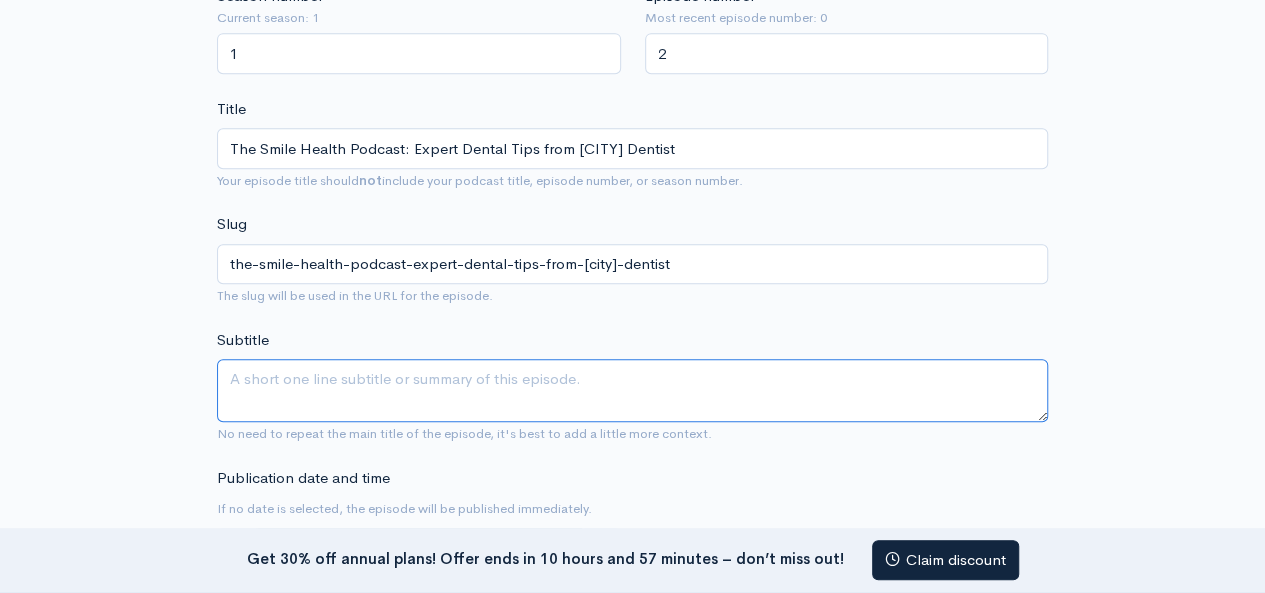click on "Subtitle" at bounding box center (632, 390) 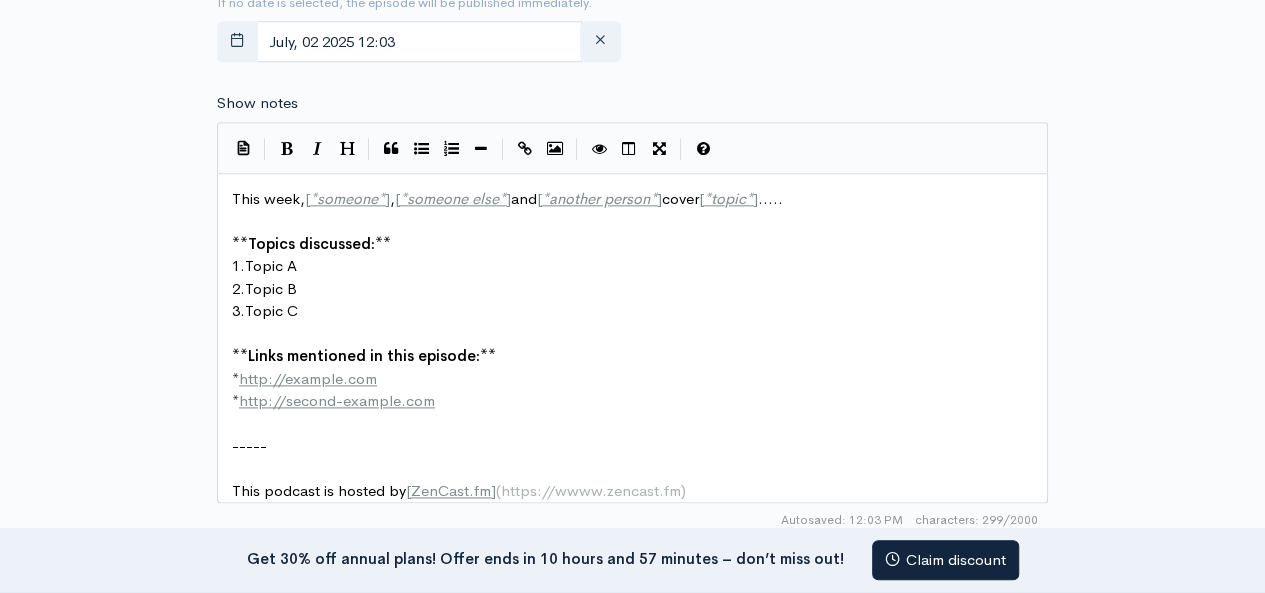 scroll, scrollTop: 1118, scrollLeft: 0, axis: vertical 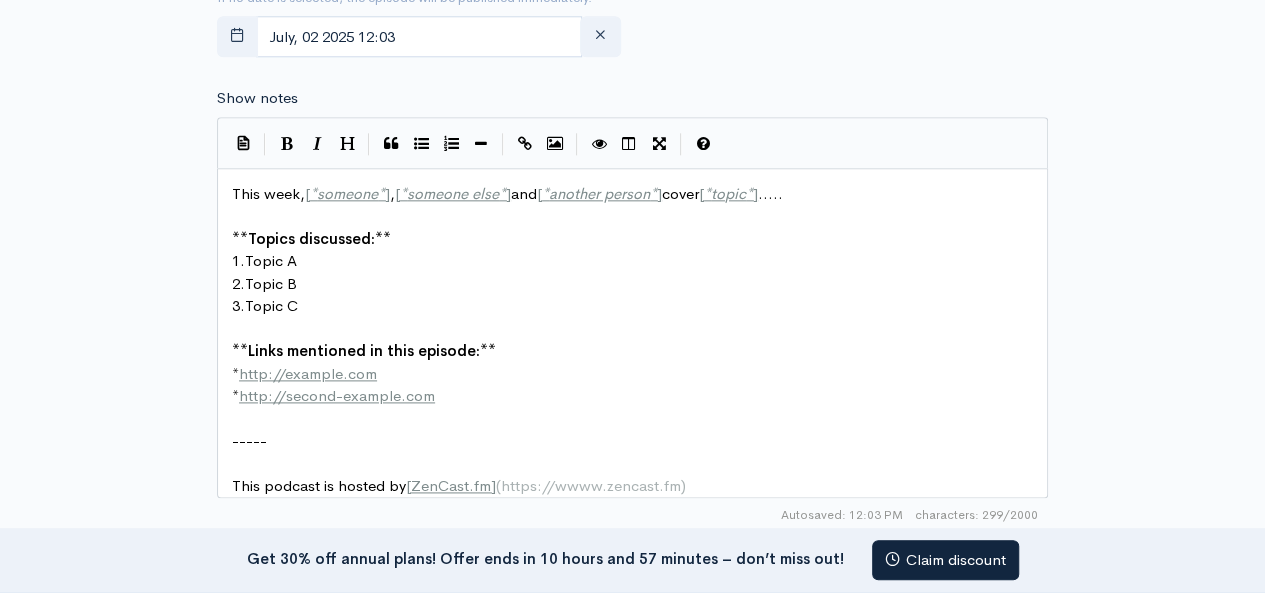 click on "3.  Topic C" at bounding box center (640, 306) 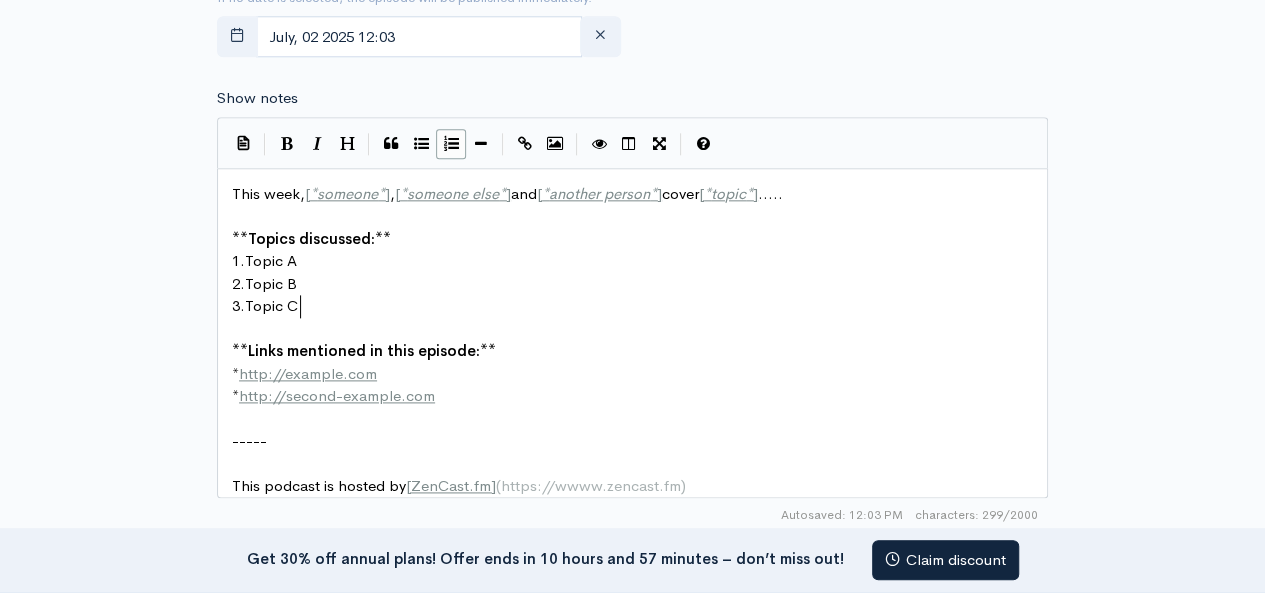 scroll, scrollTop: 1, scrollLeft: 0, axis: vertical 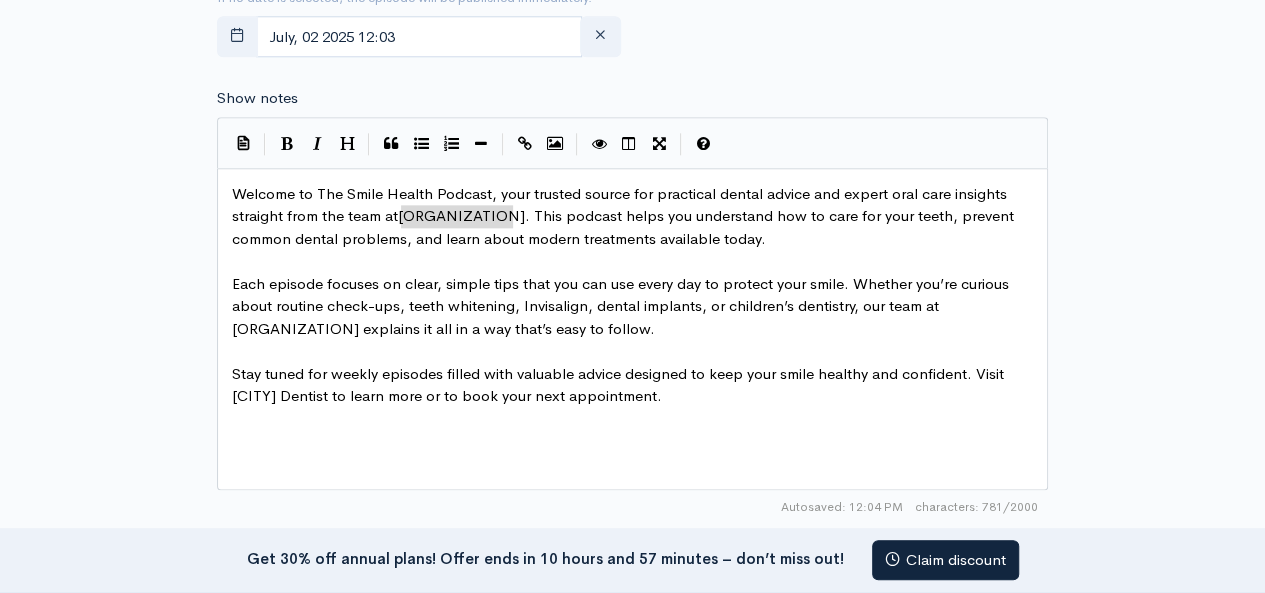 paste on "n" 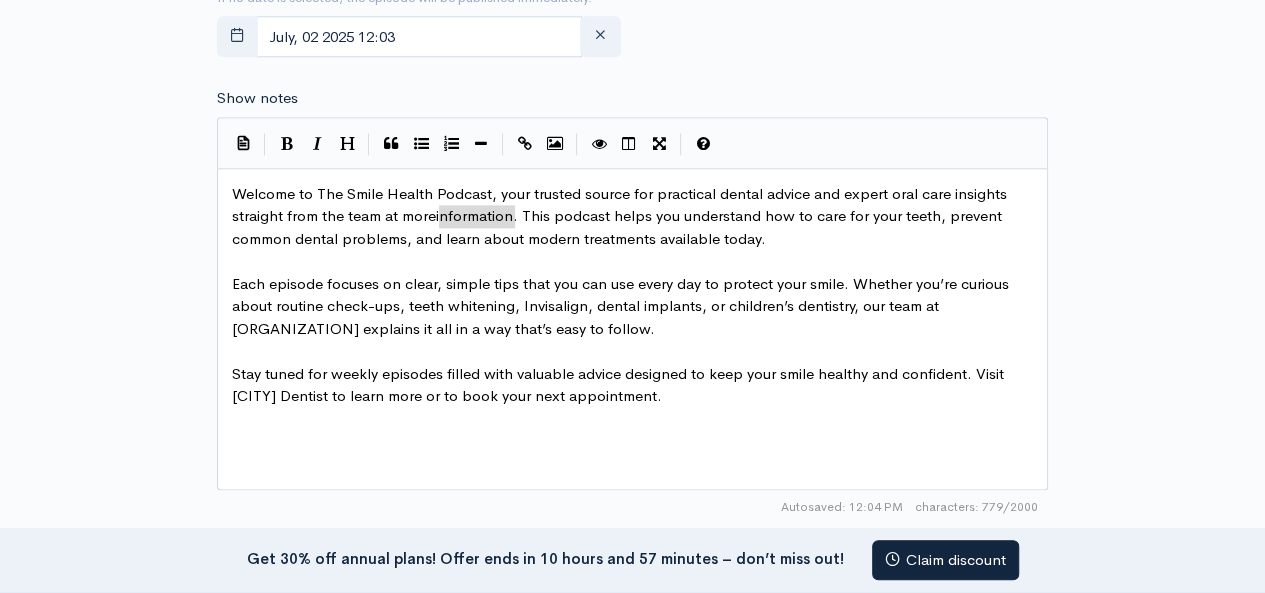 type on "ore information" 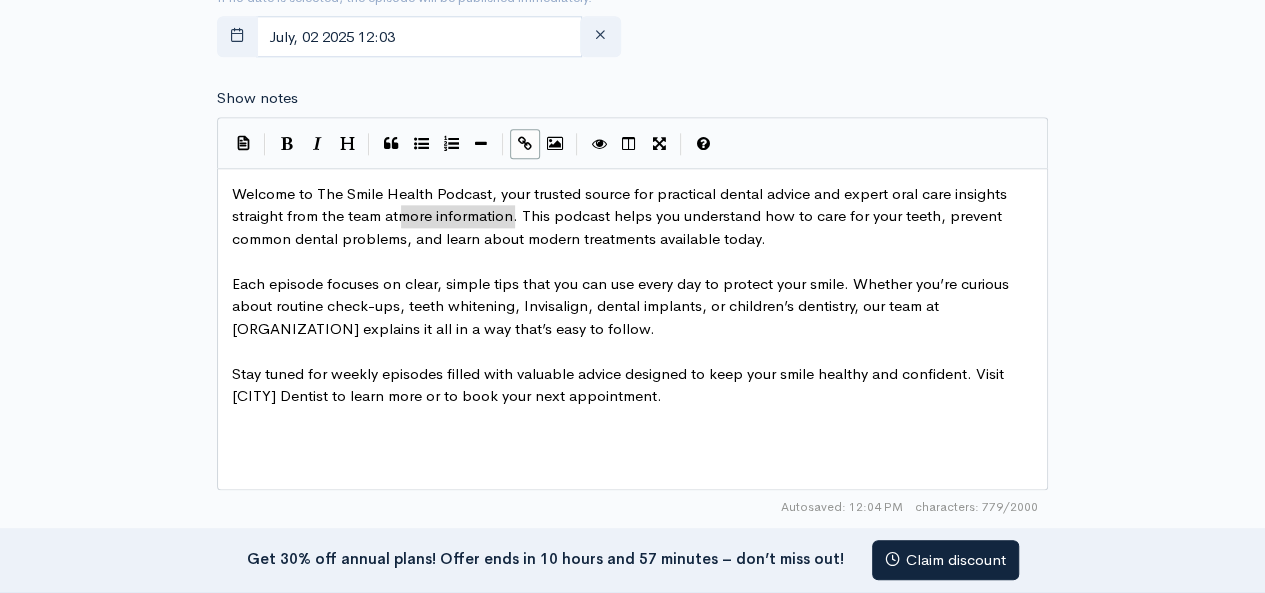 click at bounding box center (525, 143) 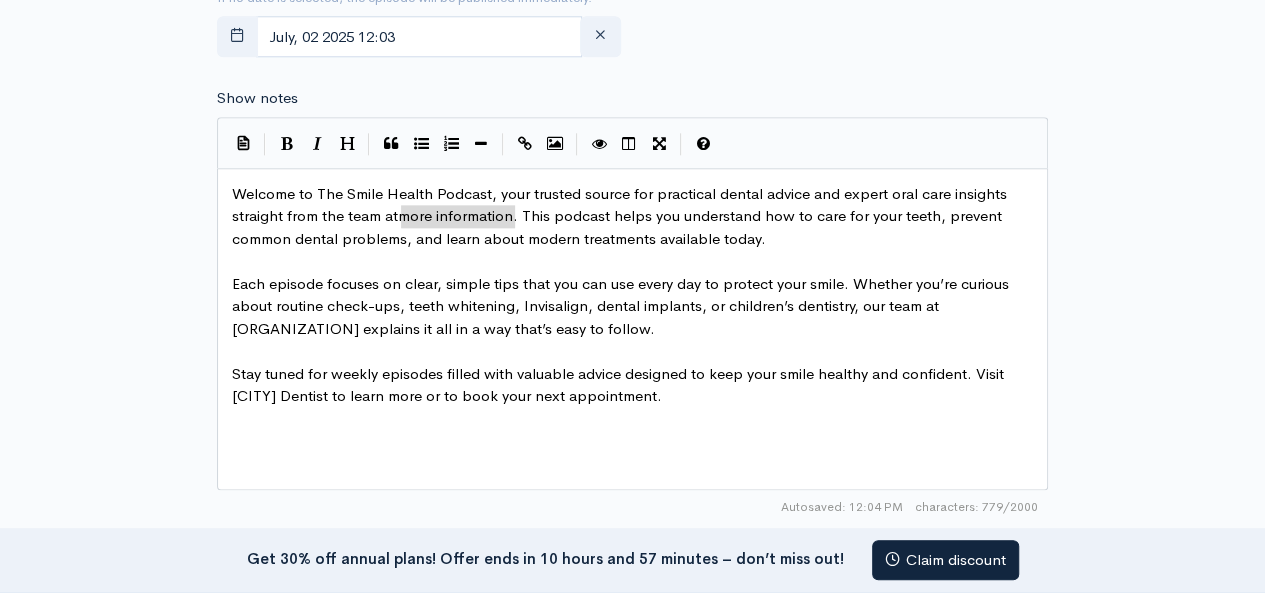 click at bounding box center (525, 143) 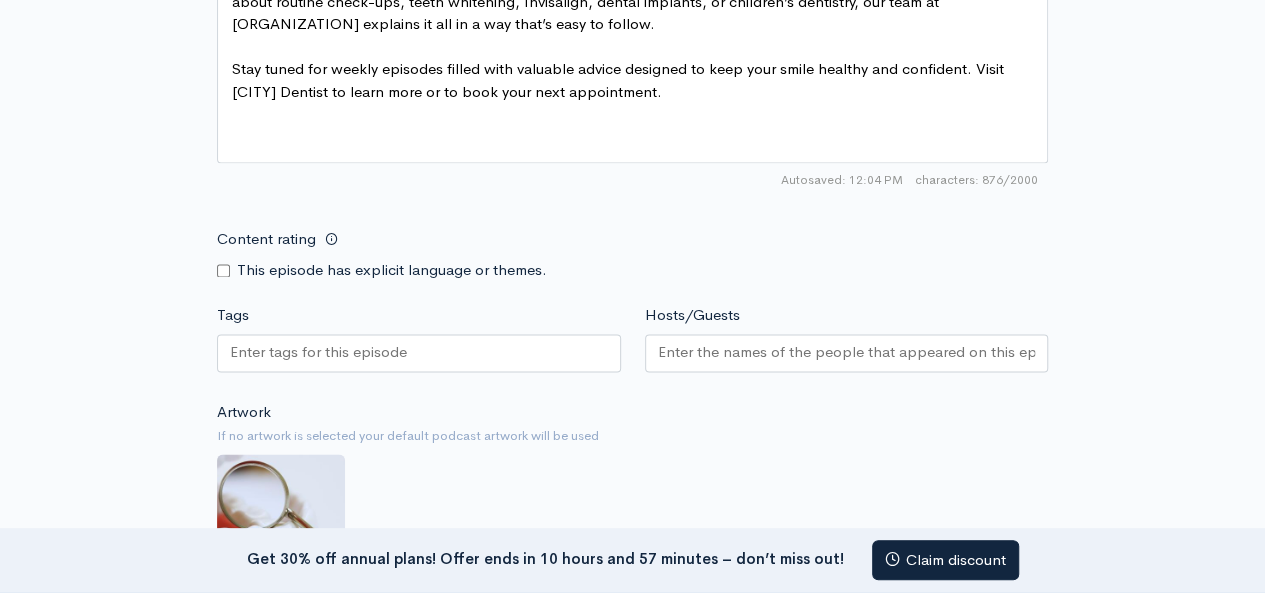 scroll, scrollTop: 1447, scrollLeft: 0, axis: vertical 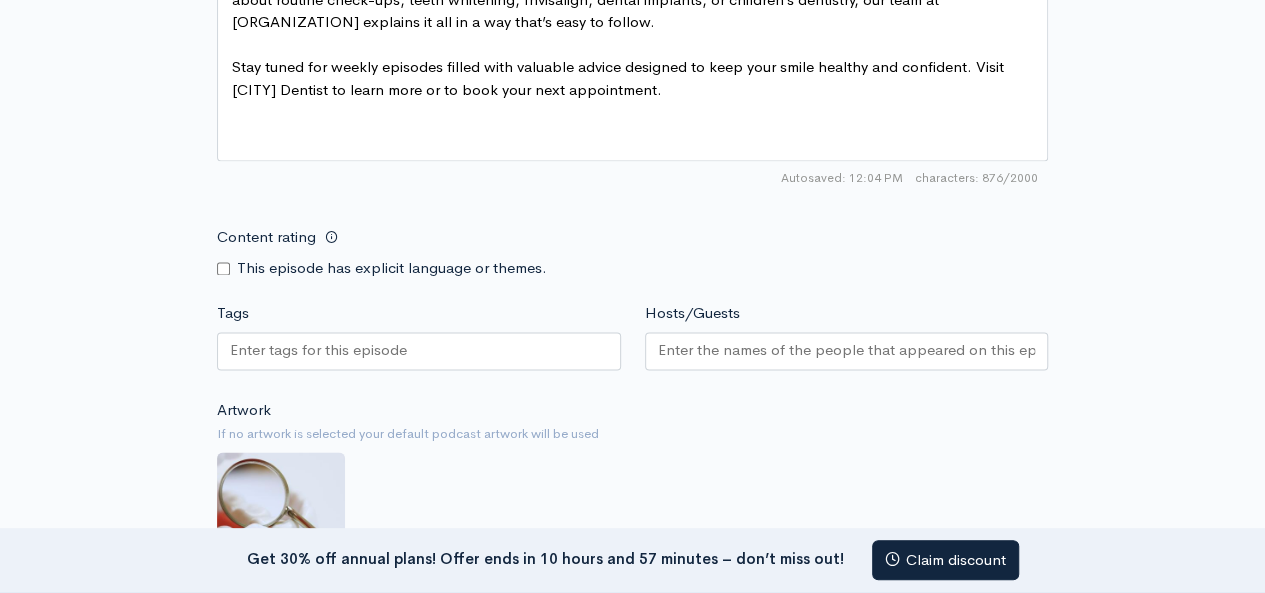 click on "Tags" at bounding box center (320, 350) 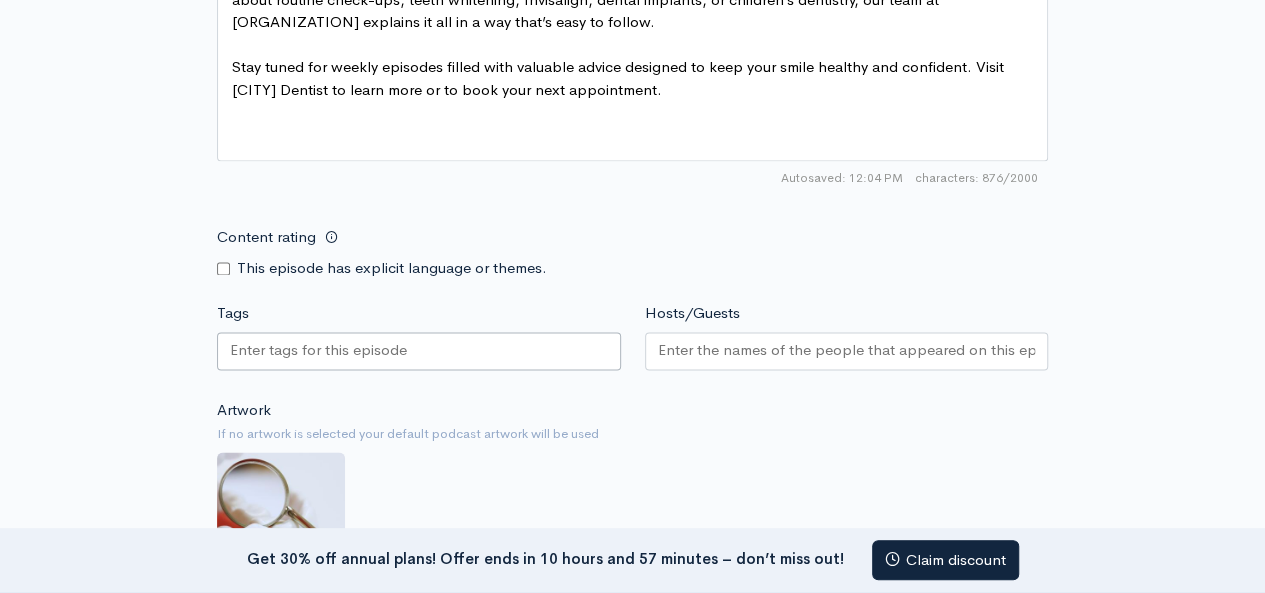 click on "Tags" at bounding box center (320, 350) 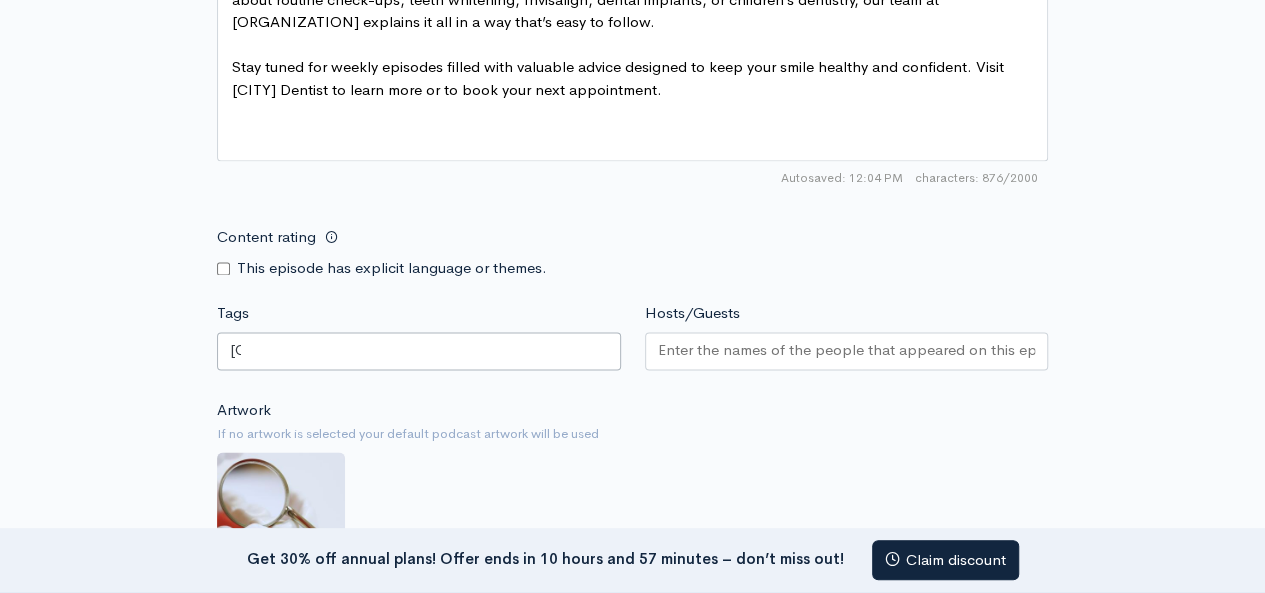 scroll, scrollTop: 0, scrollLeft: 0, axis: both 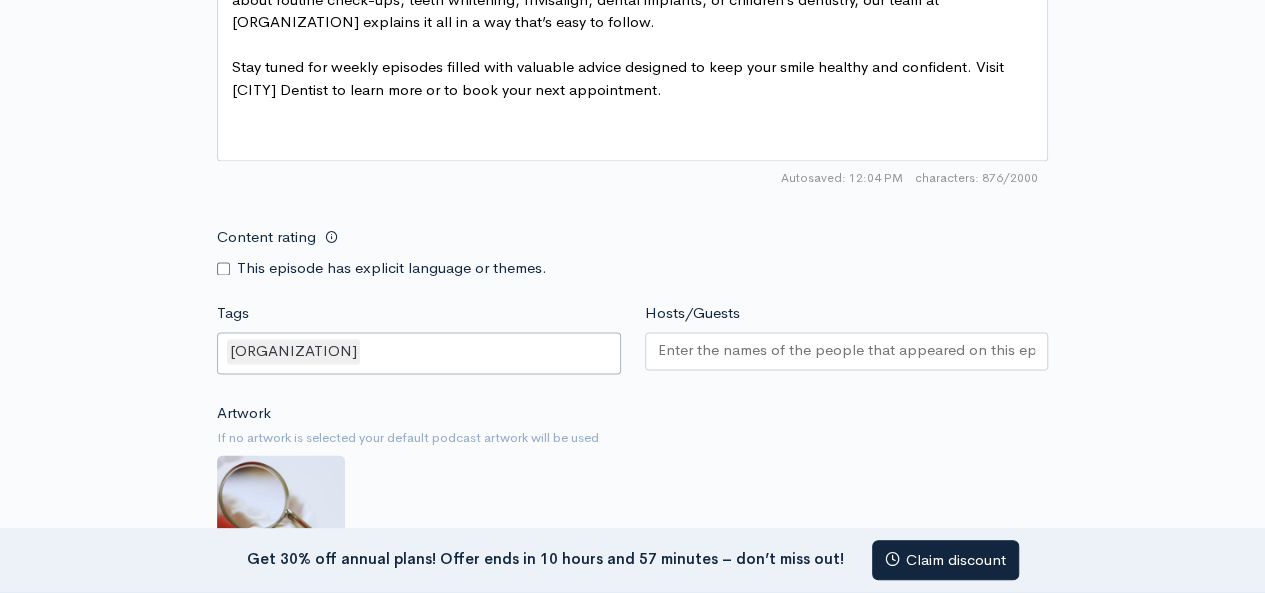 click on "Hosts/Guests" at bounding box center [847, 350] 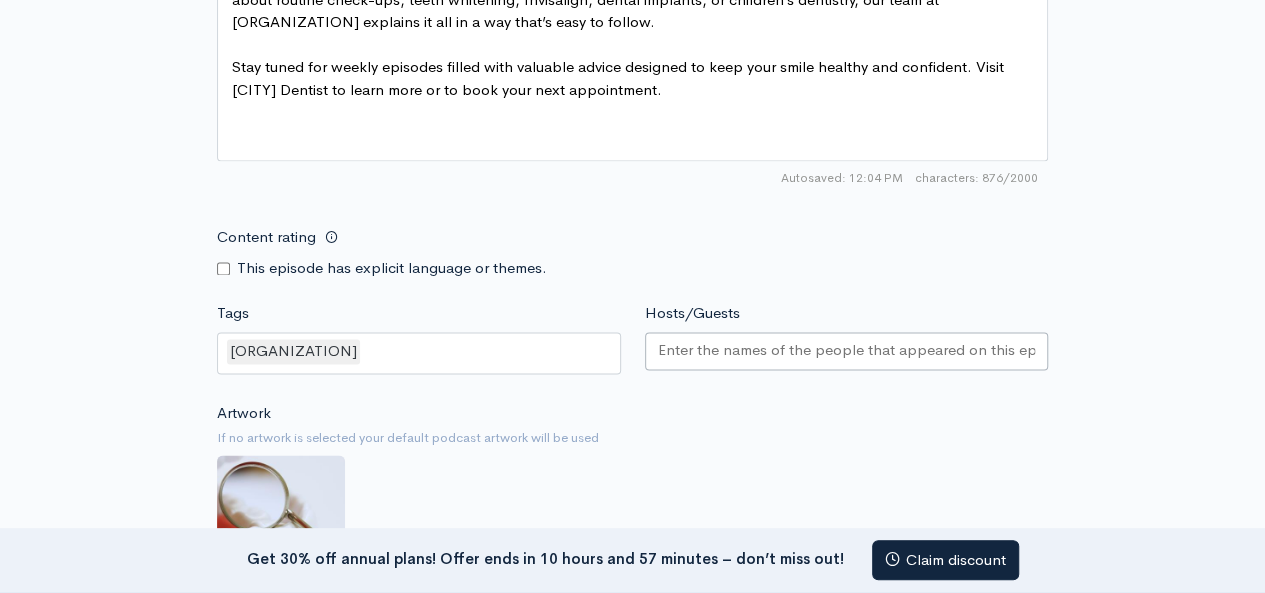click on "Hosts/Guests" at bounding box center [847, 350] 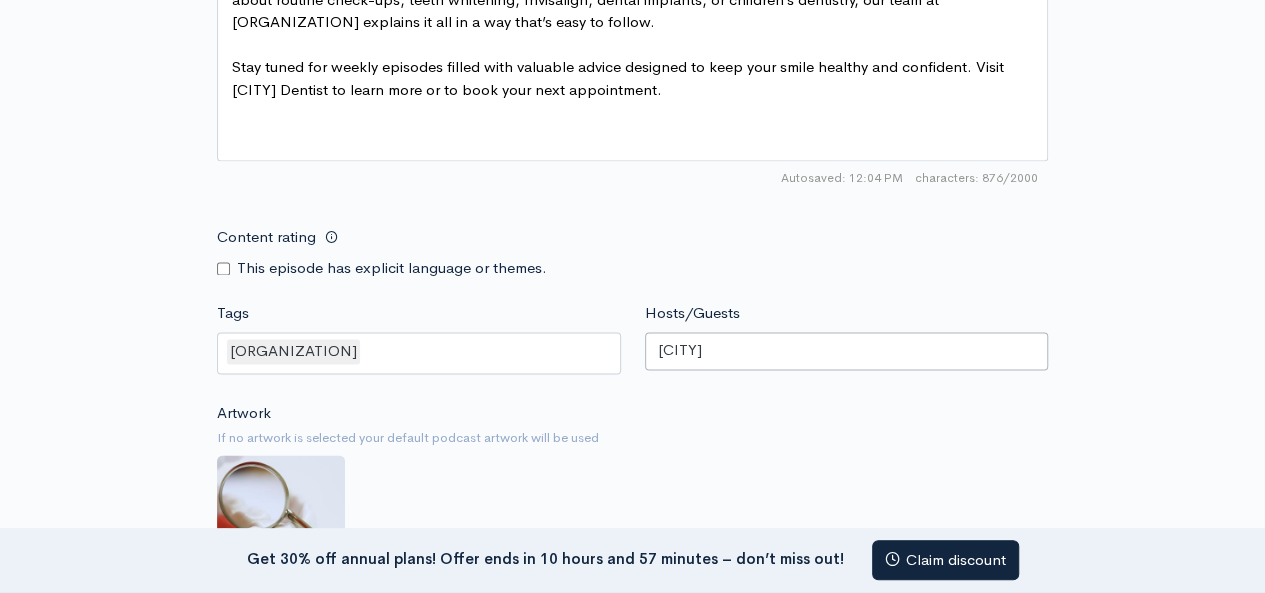 scroll, scrollTop: 0, scrollLeft: 0, axis: both 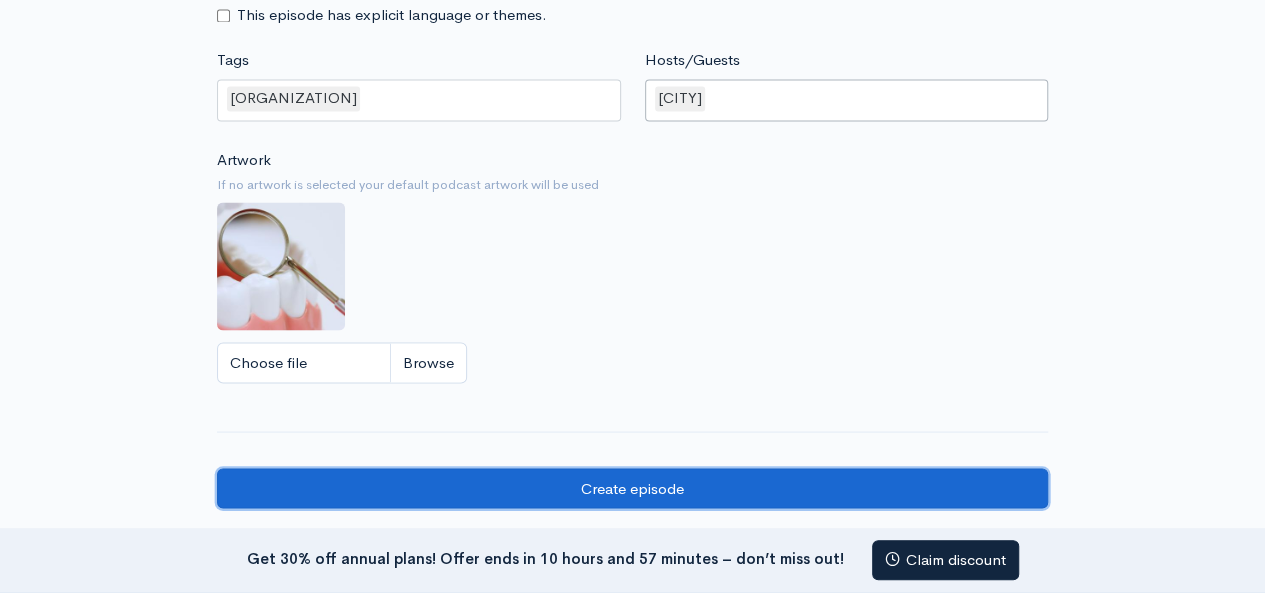 click on "Create episode" at bounding box center (632, 488) 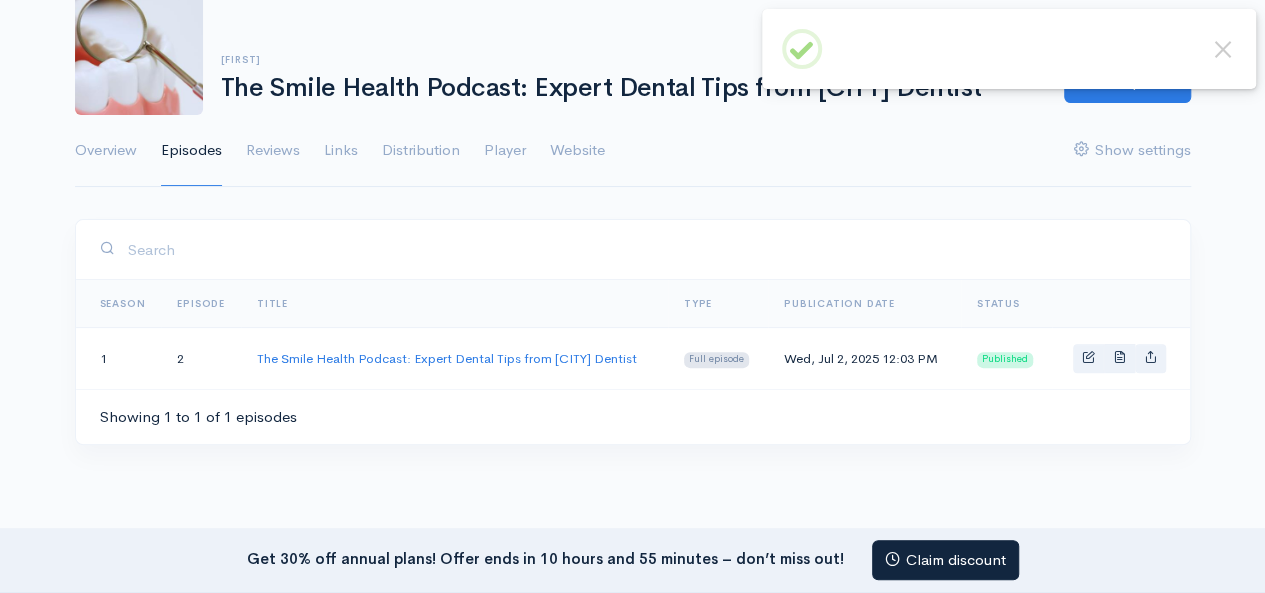 scroll, scrollTop: 0, scrollLeft: 0, axis: both 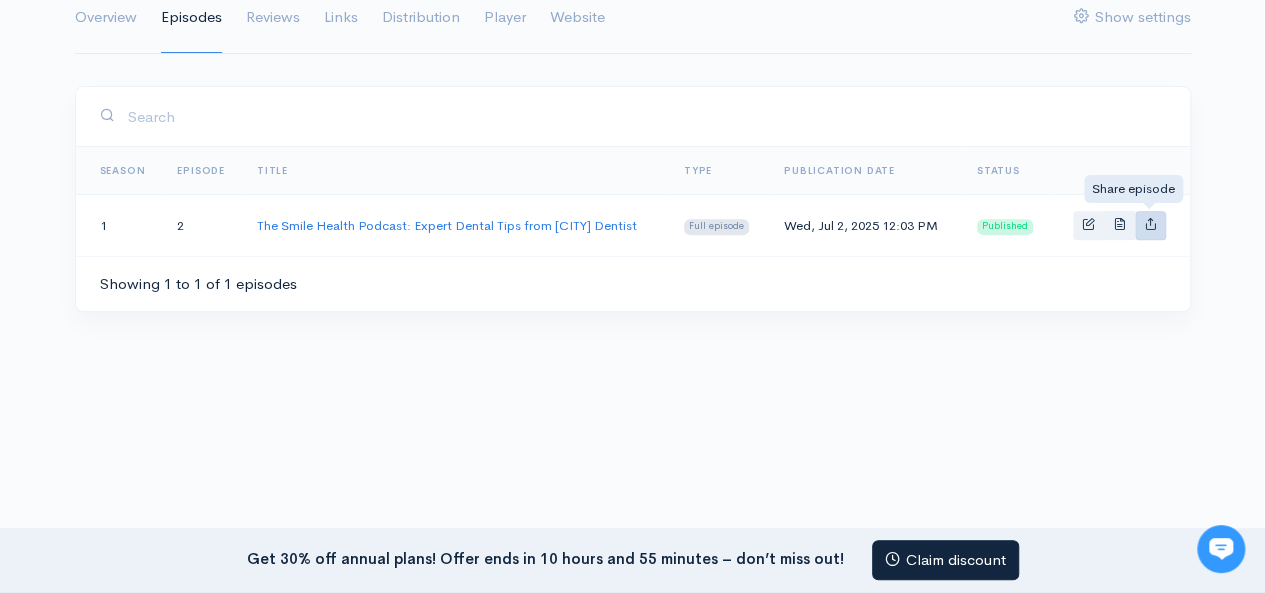 click at bounding box center [1150, 223] 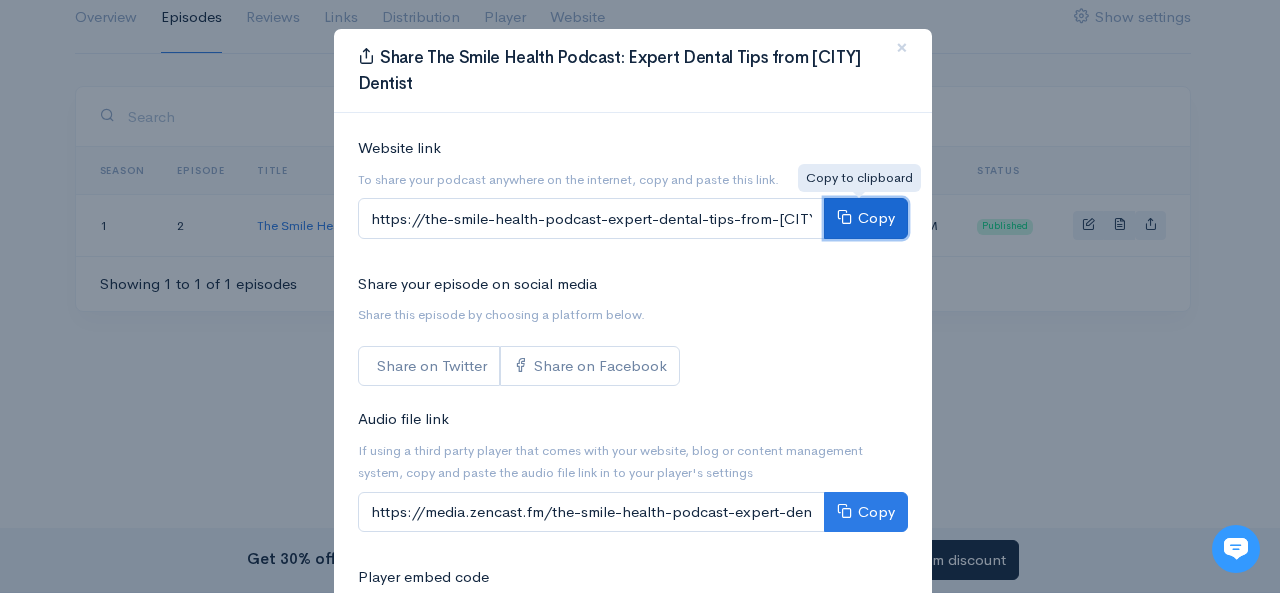 click on "Copy" at bounding box center (866, 218) 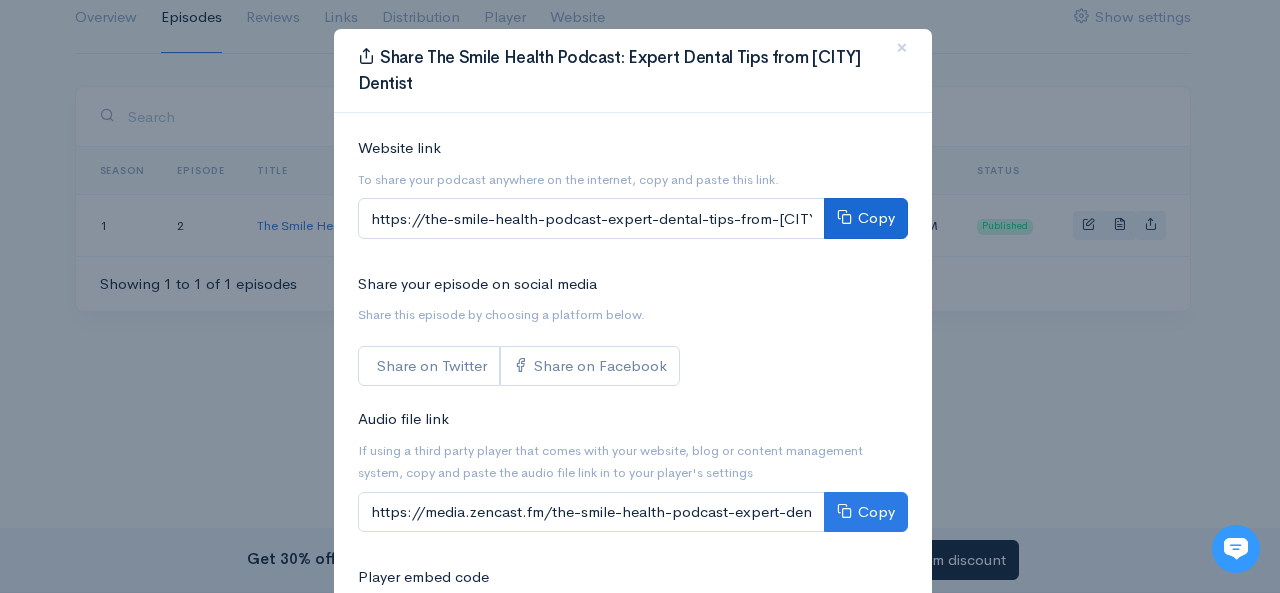 scroll, scrollTop: 0, scrollLeft: 0, axis: both 